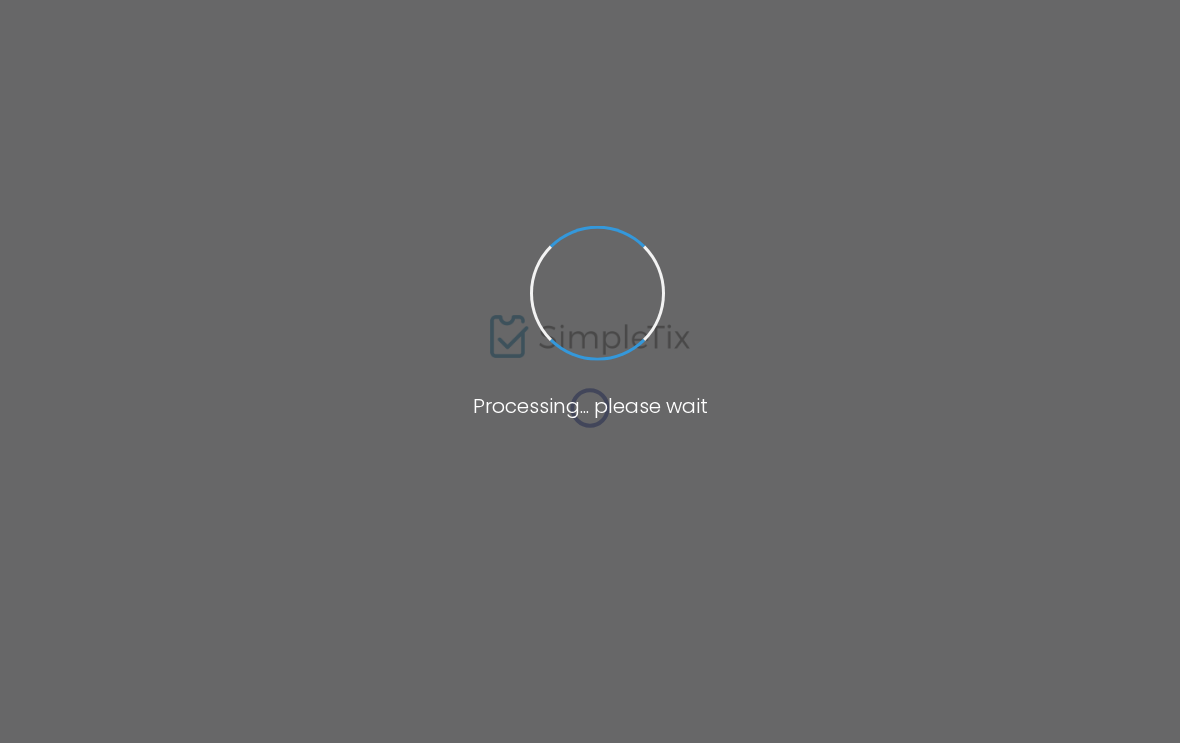 scroll, scrollTop: 0, scrollLeft: 0, axis: both 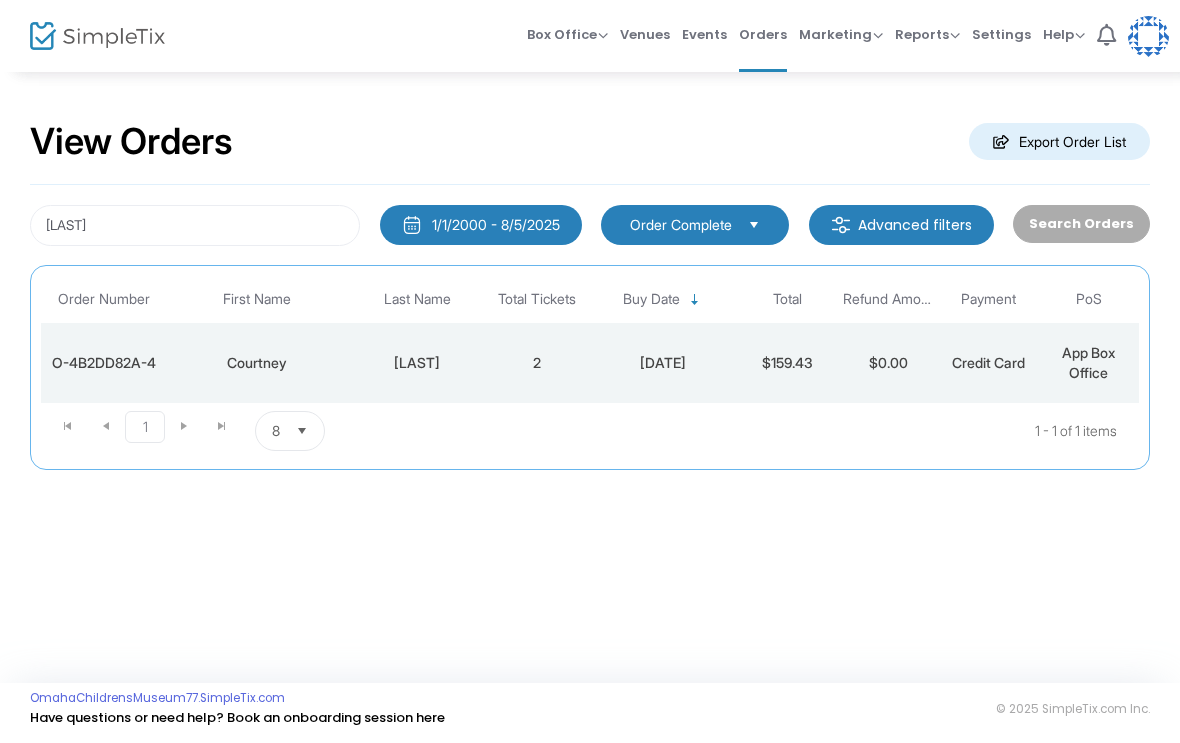click on "$159.43" 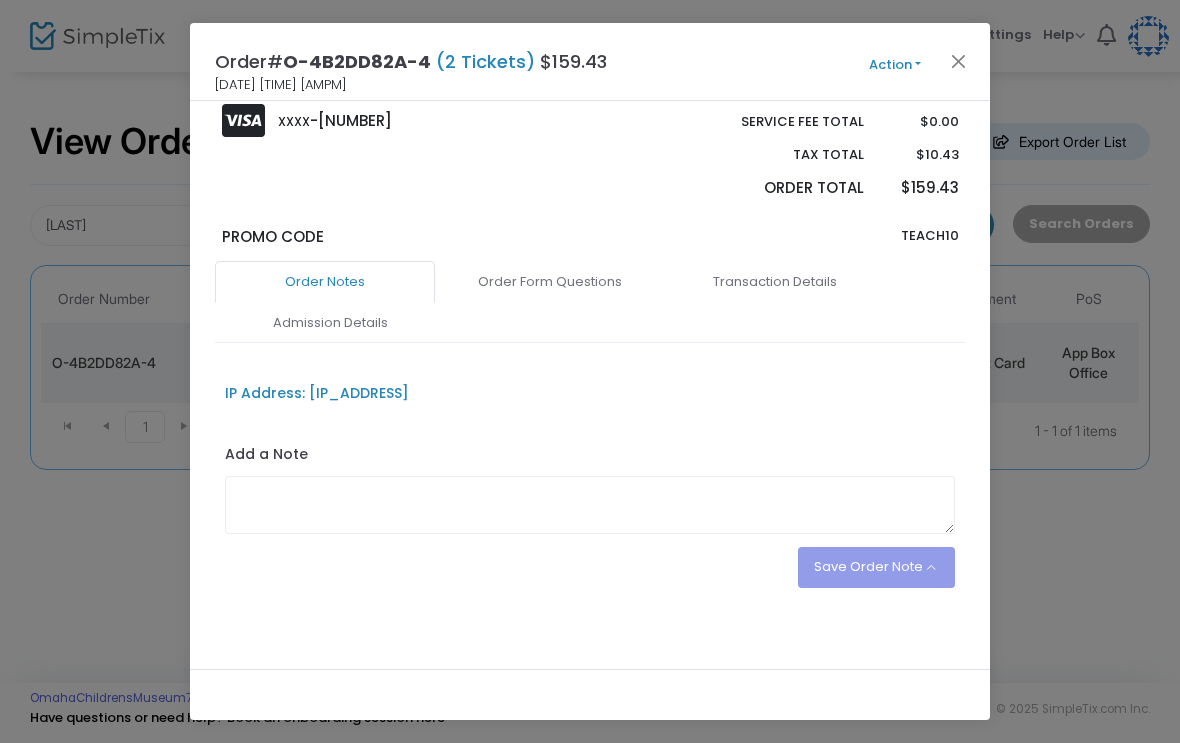 click on "Admission Details" at bounding box center (330, 323) 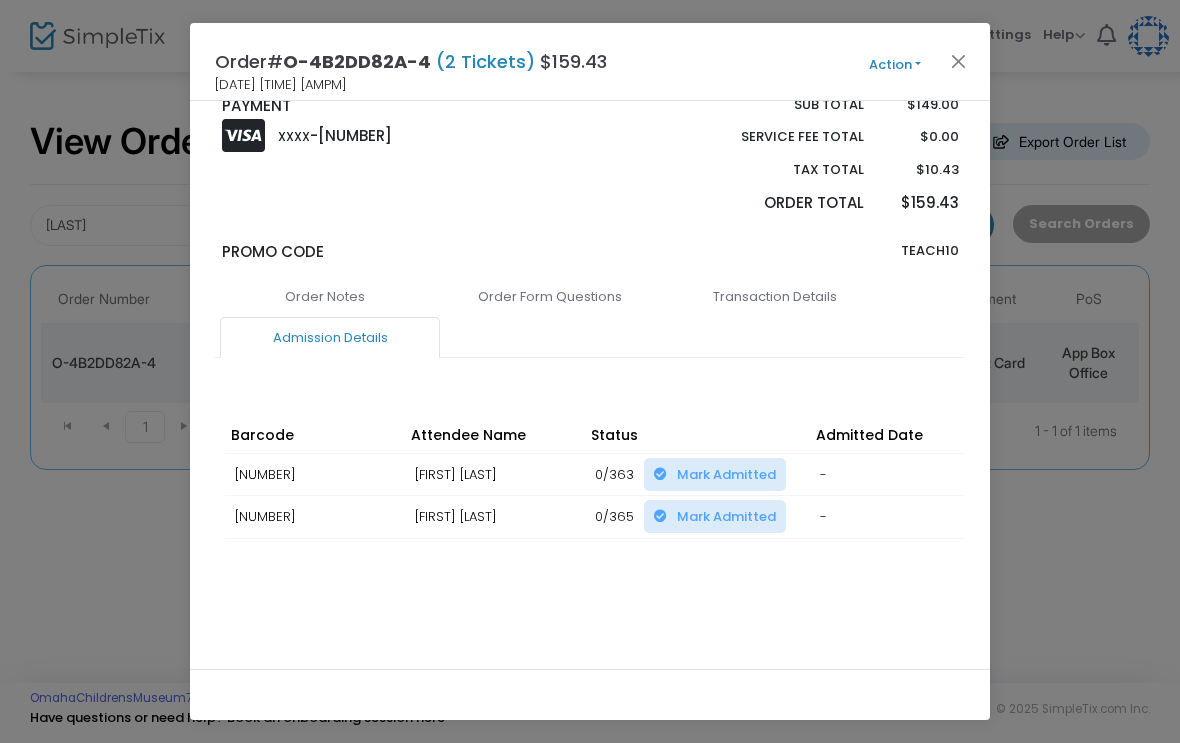 scroll, scrollTop: 387, scrollLeft: 0, axis: vertical 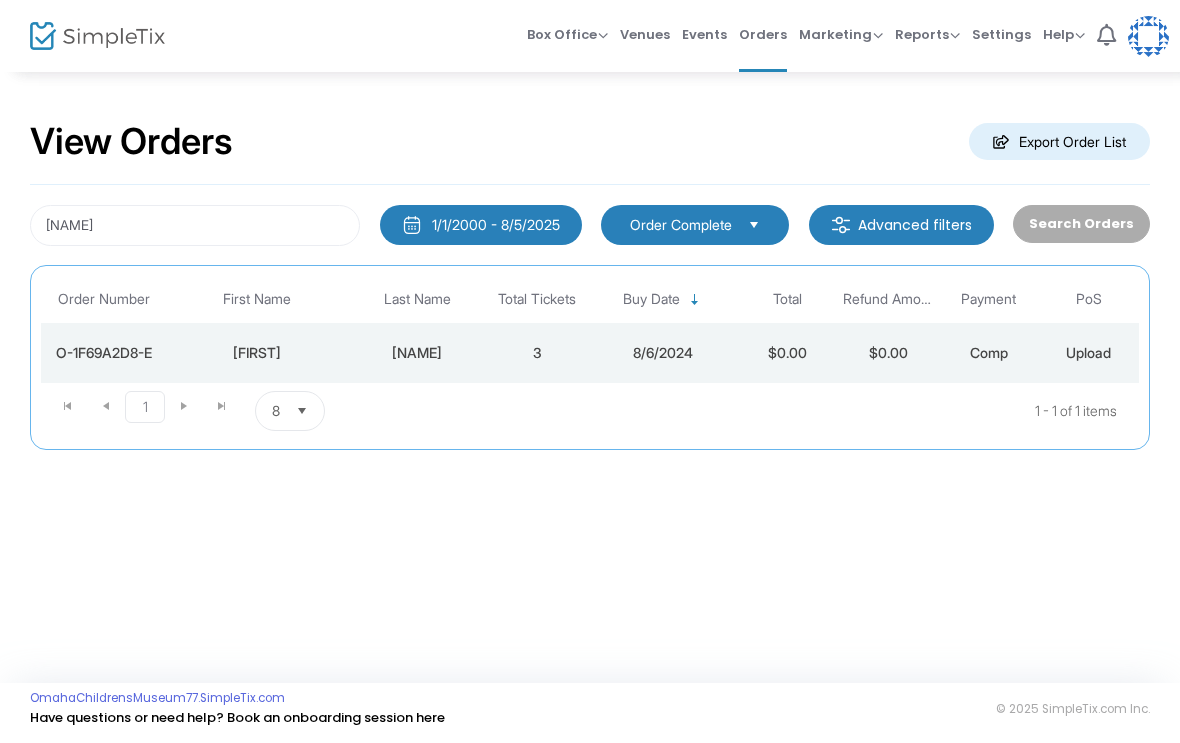 click on "8/6/2024" 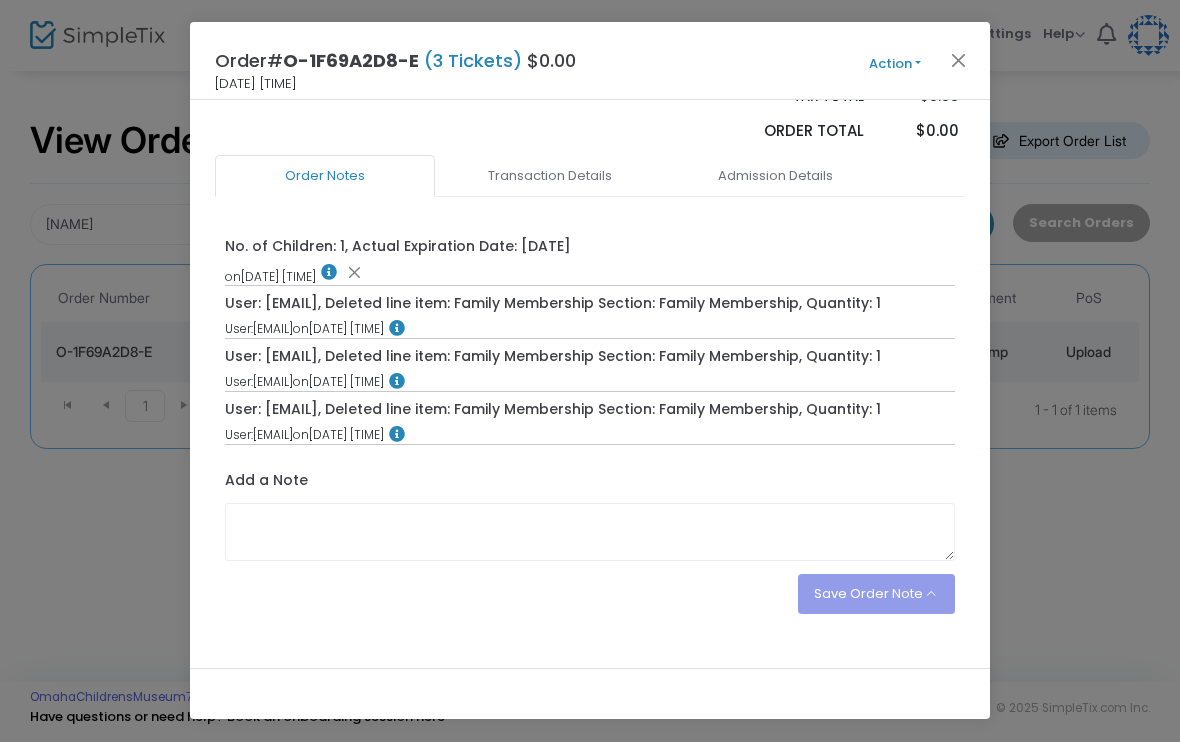 scroll, scrollTop: 834, scrollLeft: 0, axis: vertical 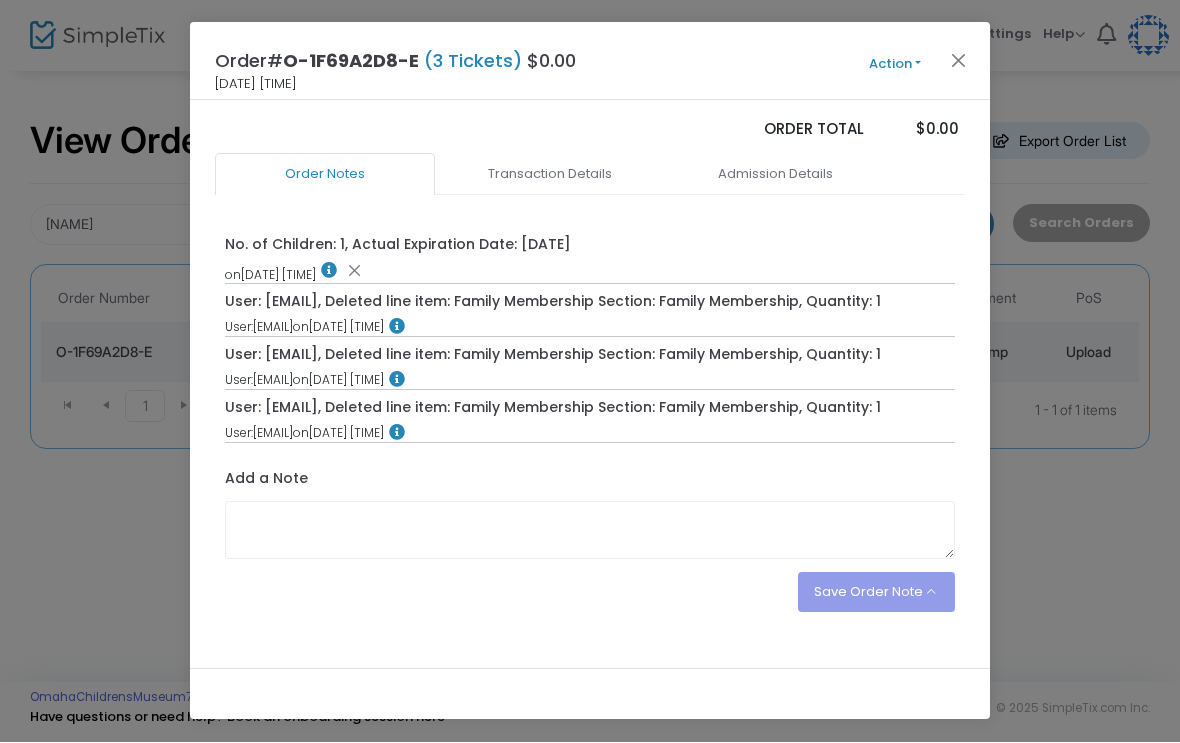click on "Admission Details" at bounding box center [775, 175] 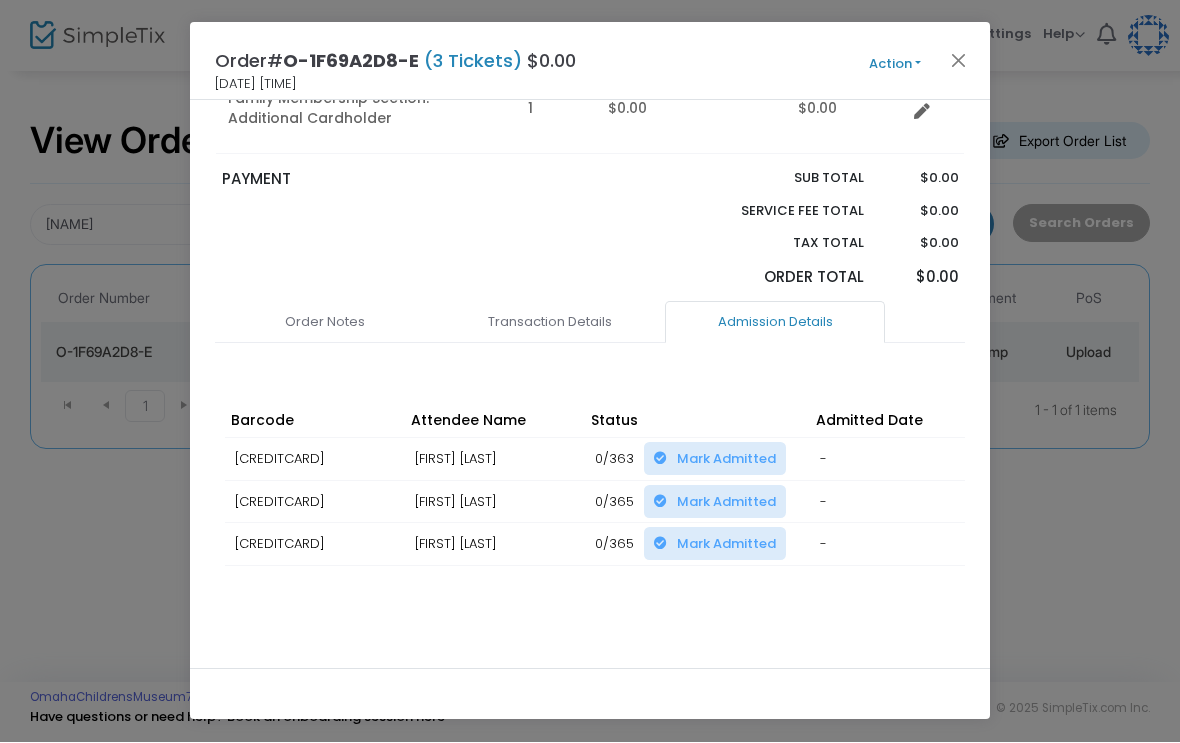 scroll, scrollTop: 0, scrollLeft: 0, axis: both 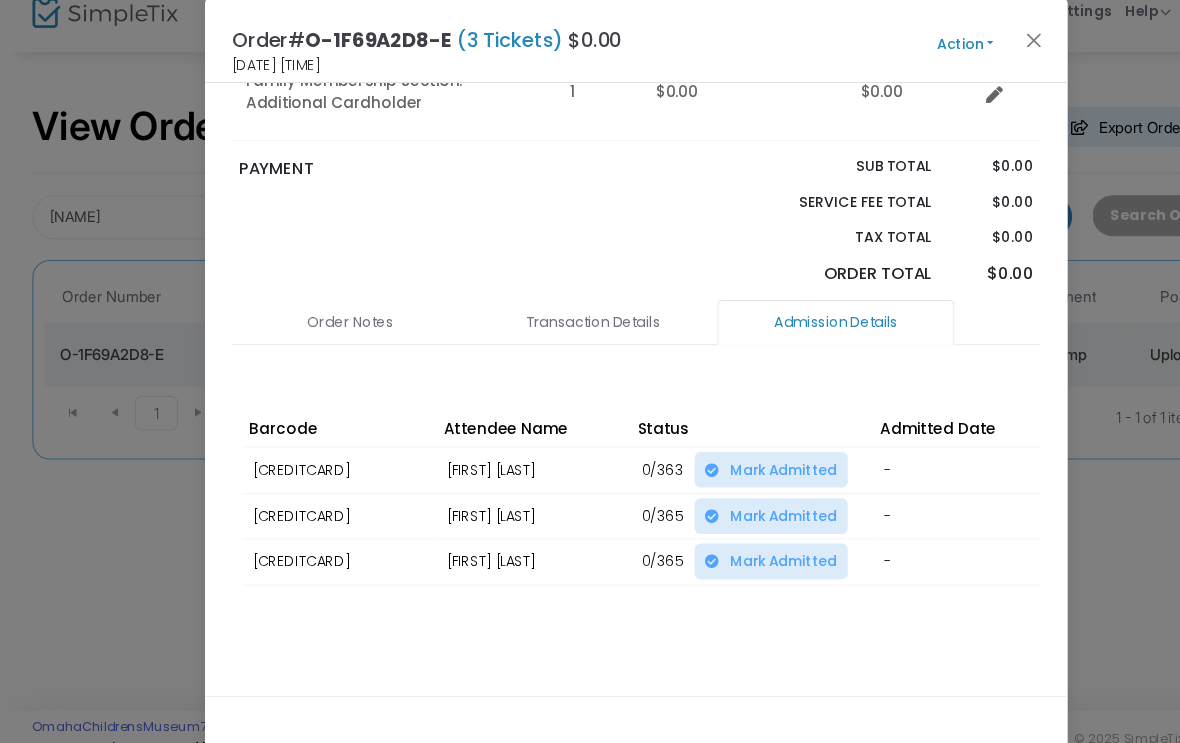 click 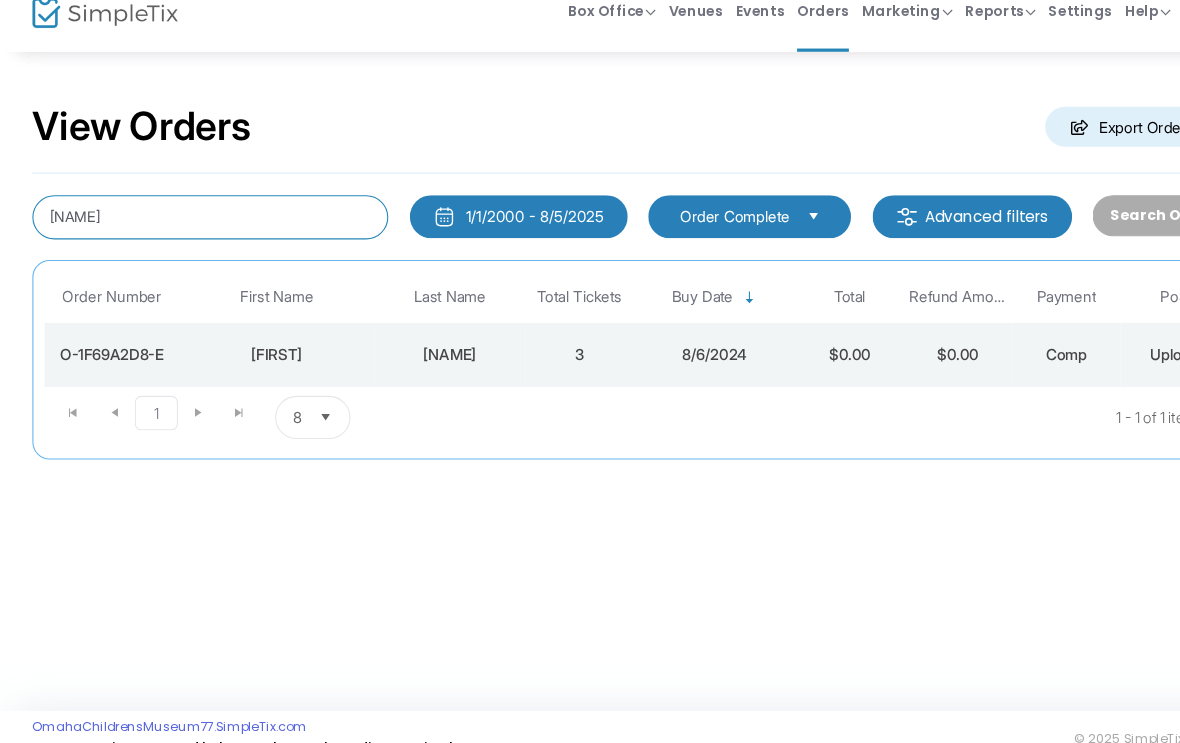 click on "[LAST]" 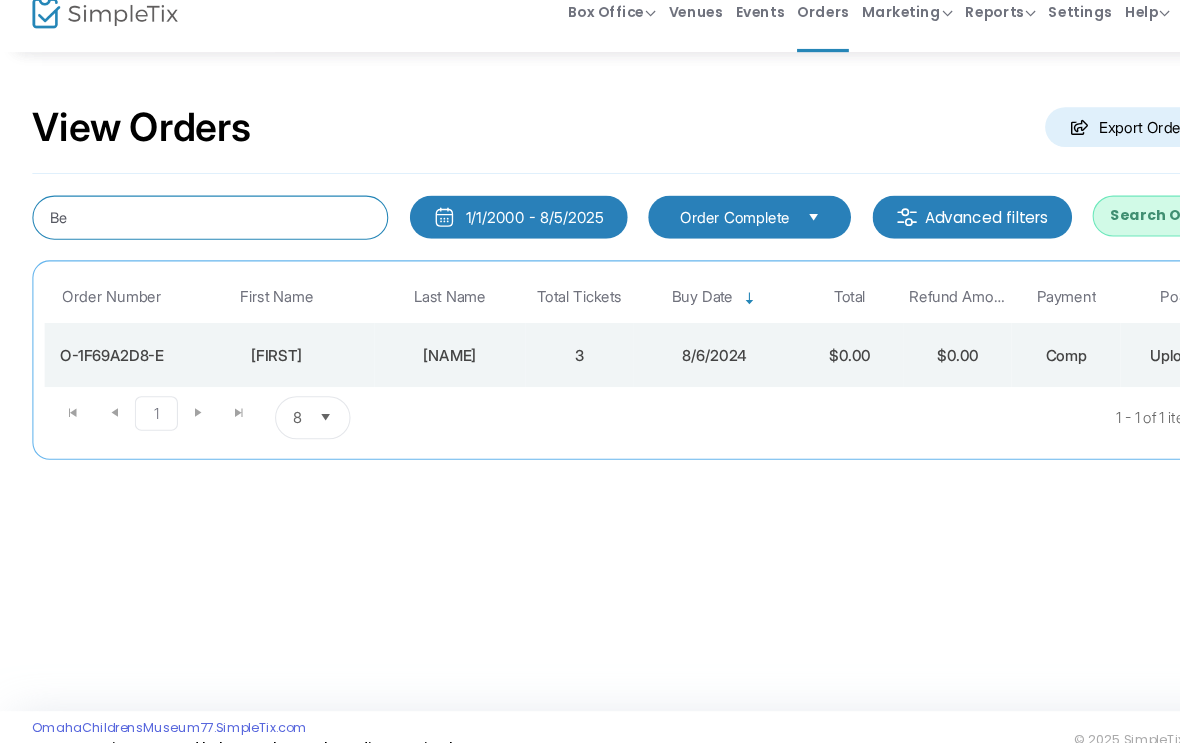 type on "B" 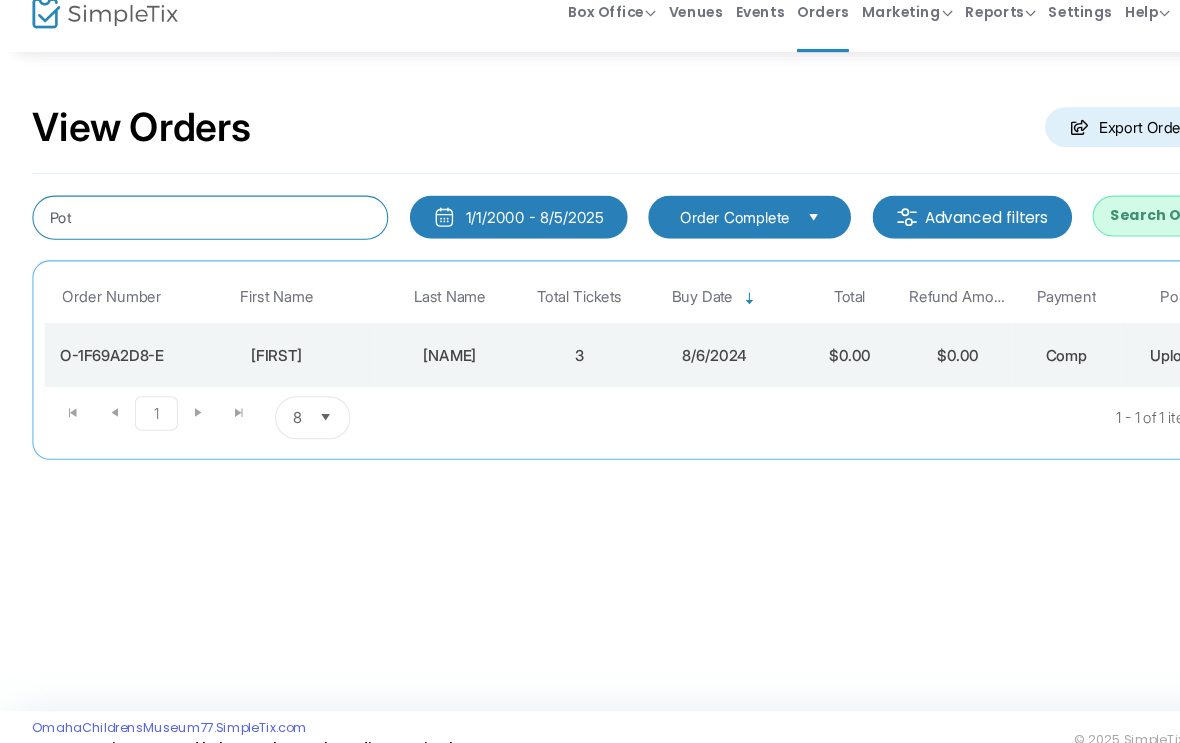type on "Pote" 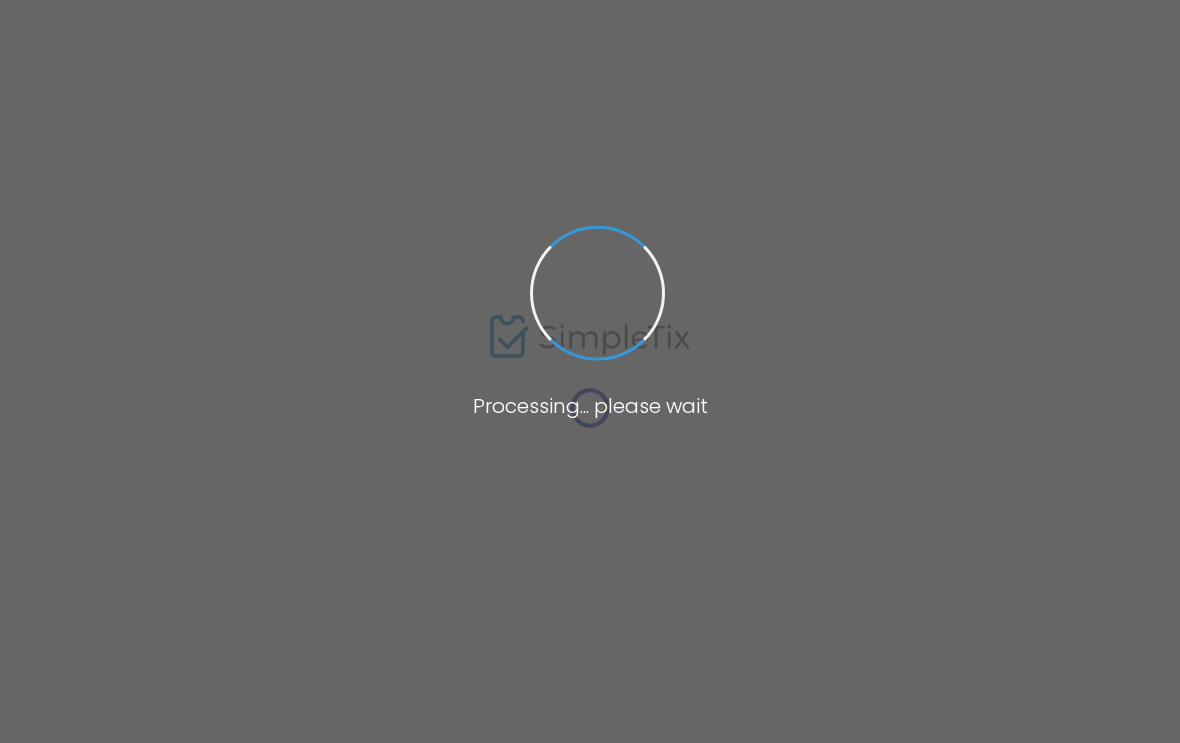 scroll, scrollTop: 0, scrollLeft: 0, axis: both 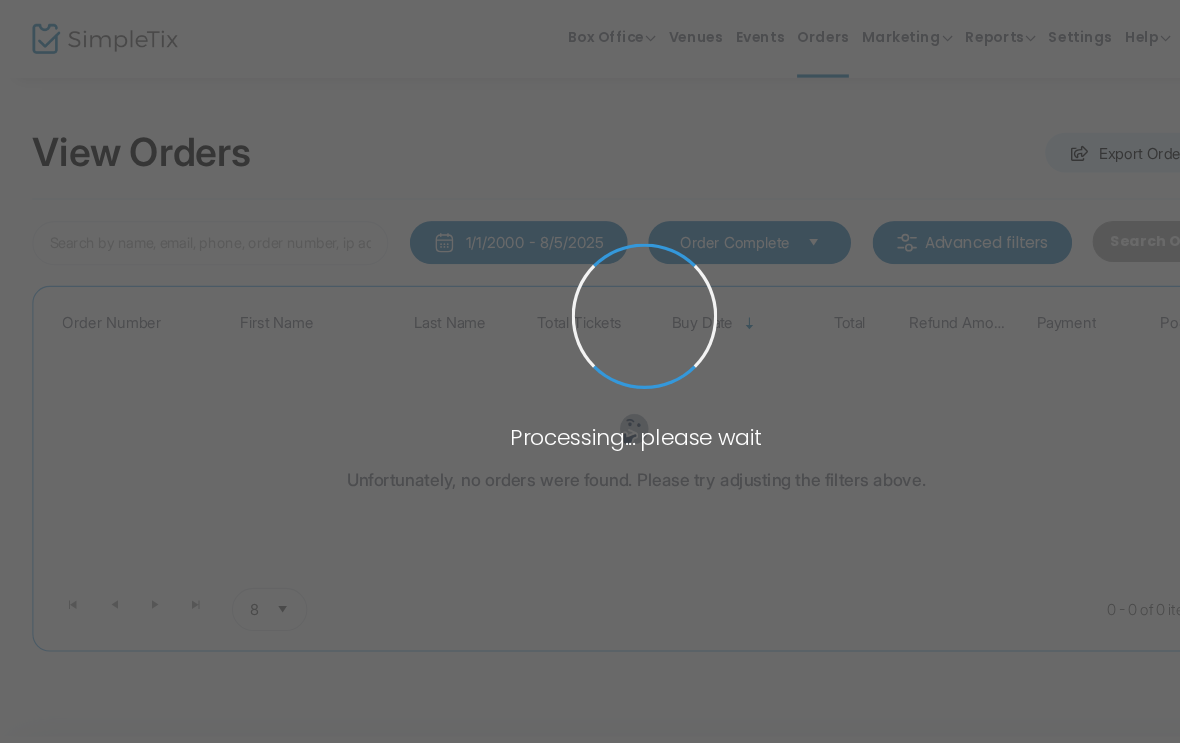 type on "Pote" 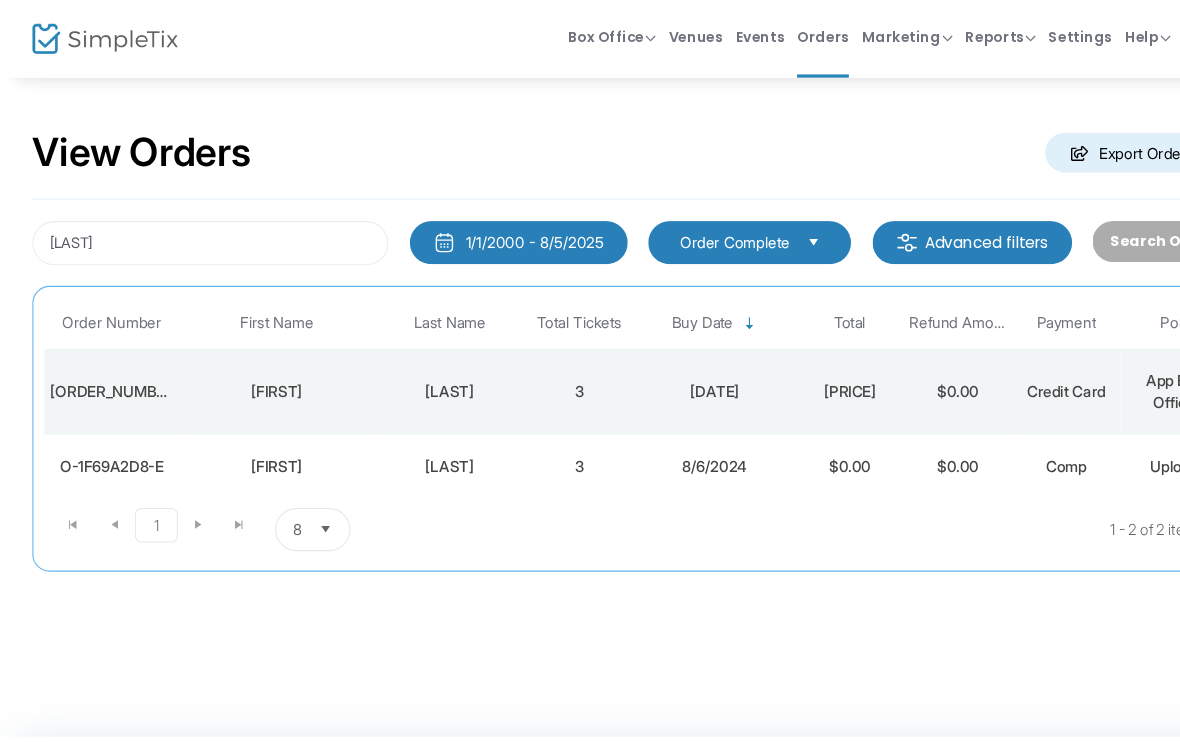 click on "8/6/2024" 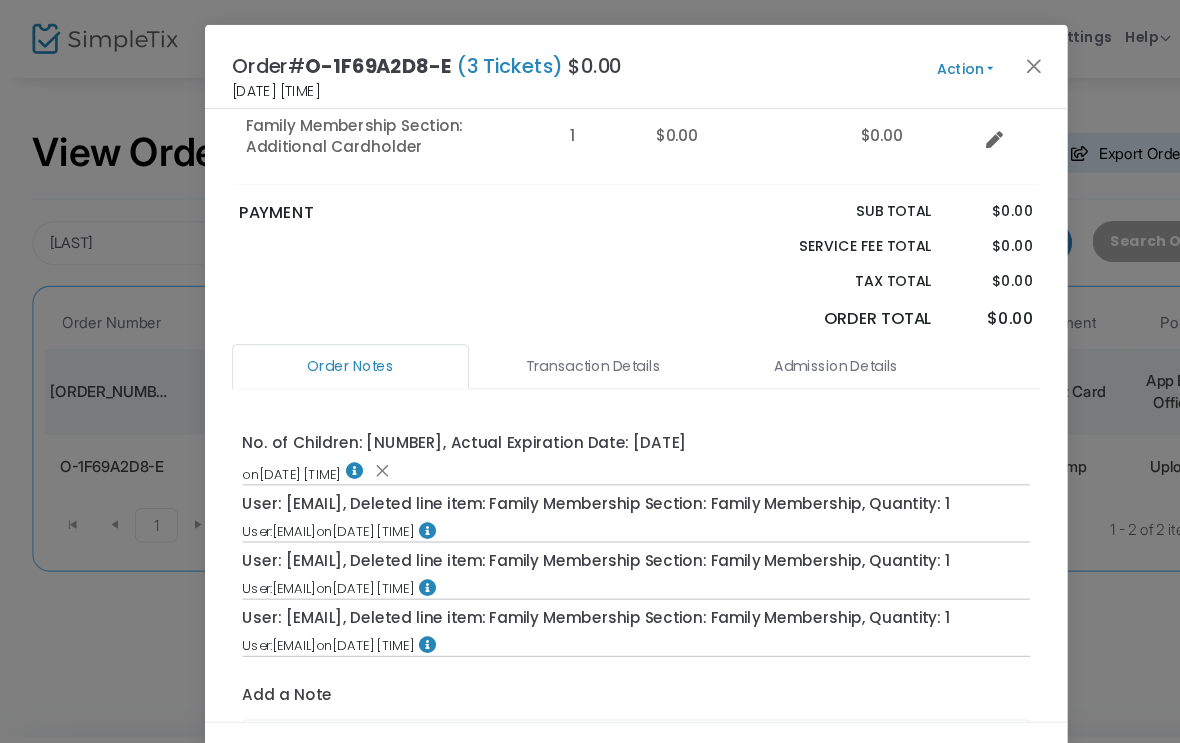scroll, scrollTop: 678, scrollLeft: 0, axis: vertical 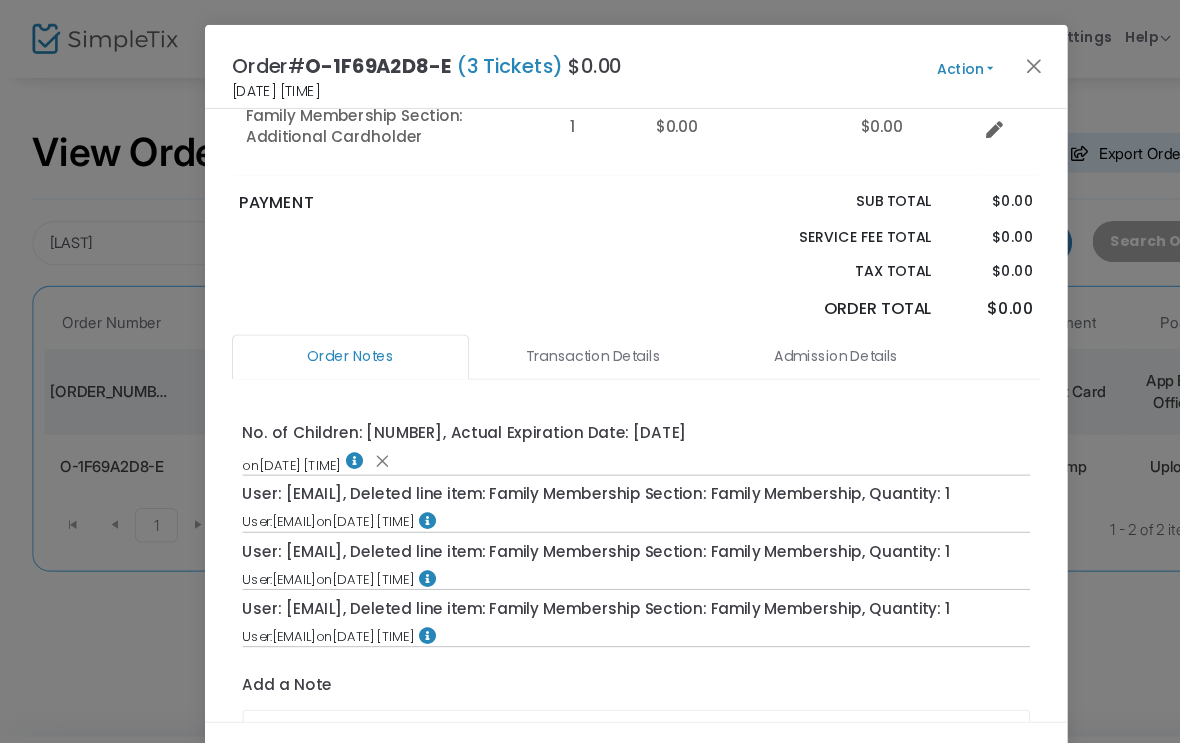 click 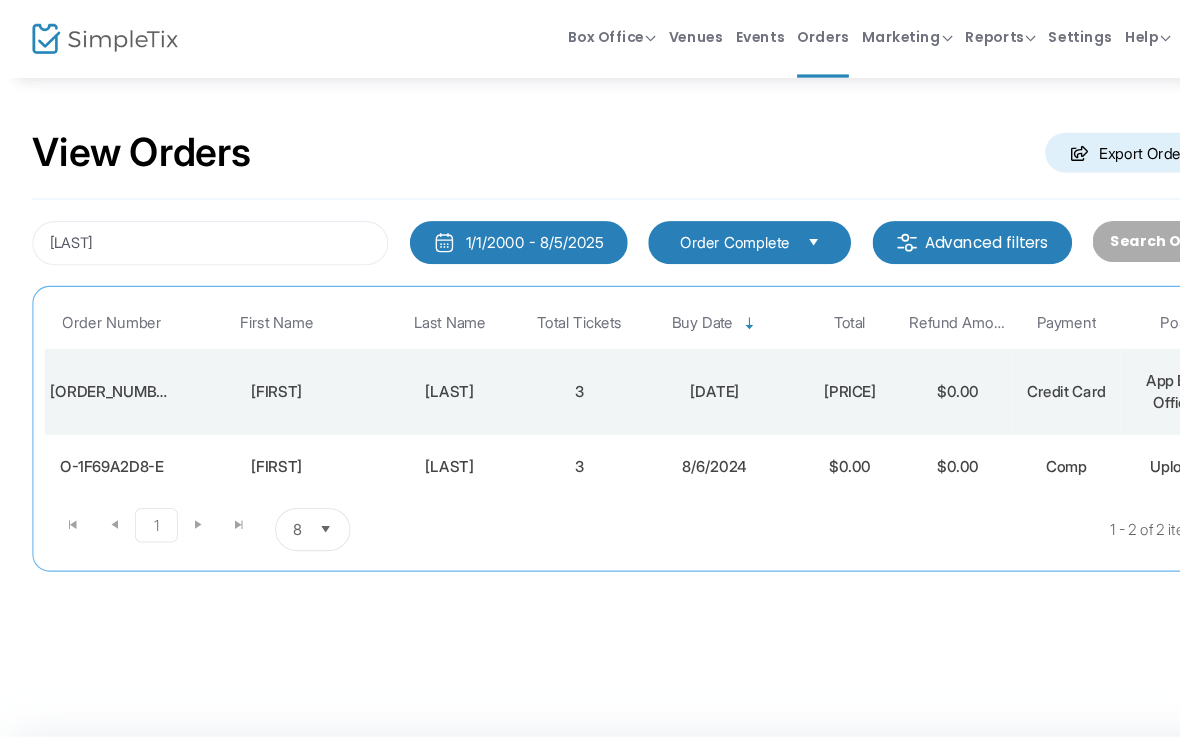 click on "4/8/2025" 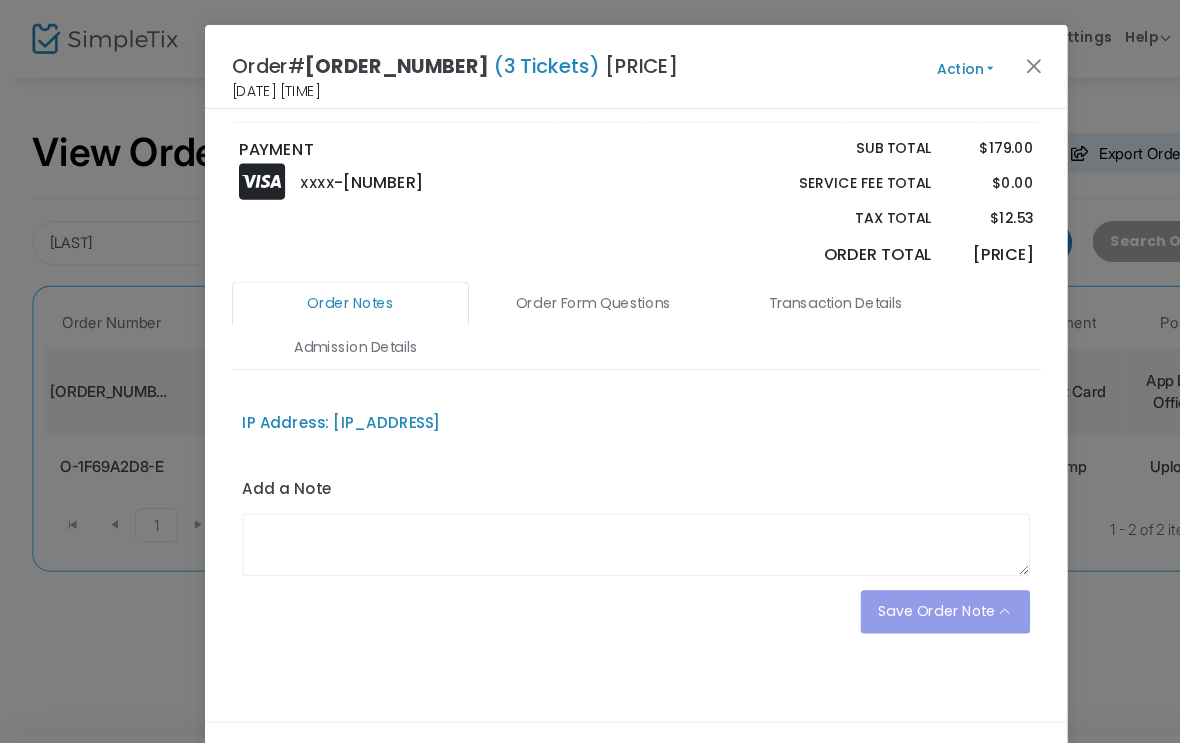 click on "Admission Details" at bounding box center [330, 322] 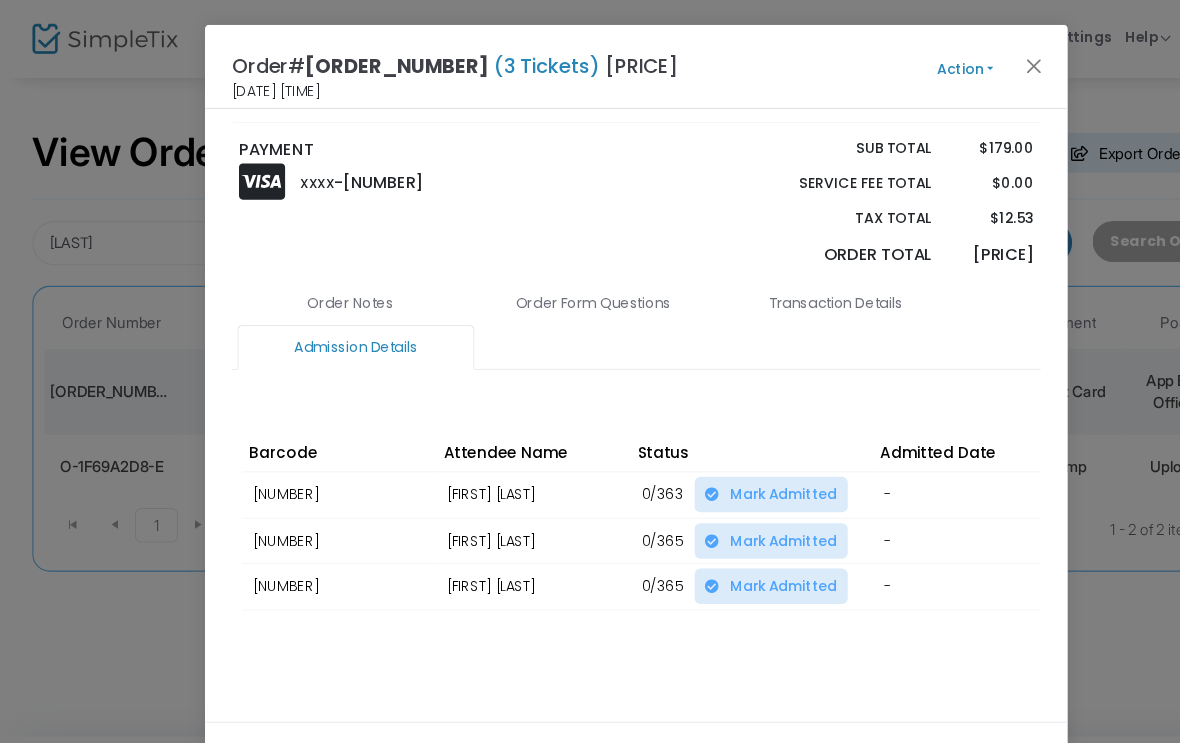 scroll, scrollTop: 472, scrollLeft: 0, axis: vertical 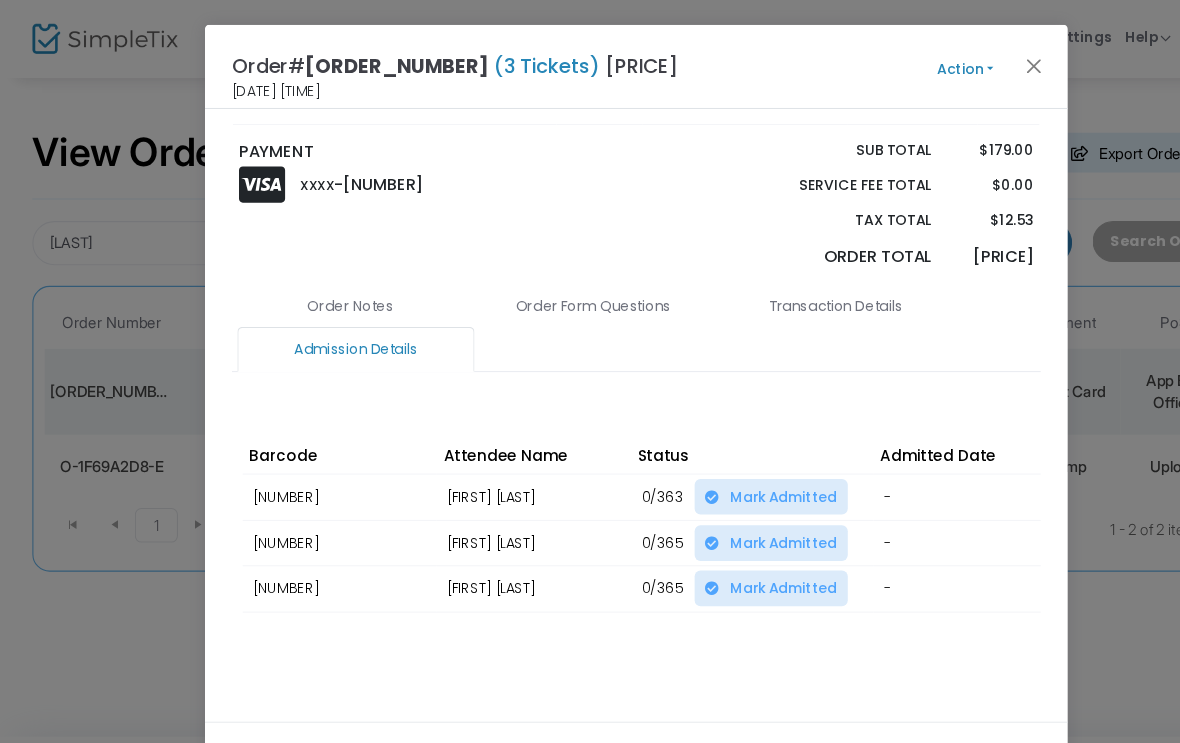 click on "Transaction Details" at bounding box center (775, 284) 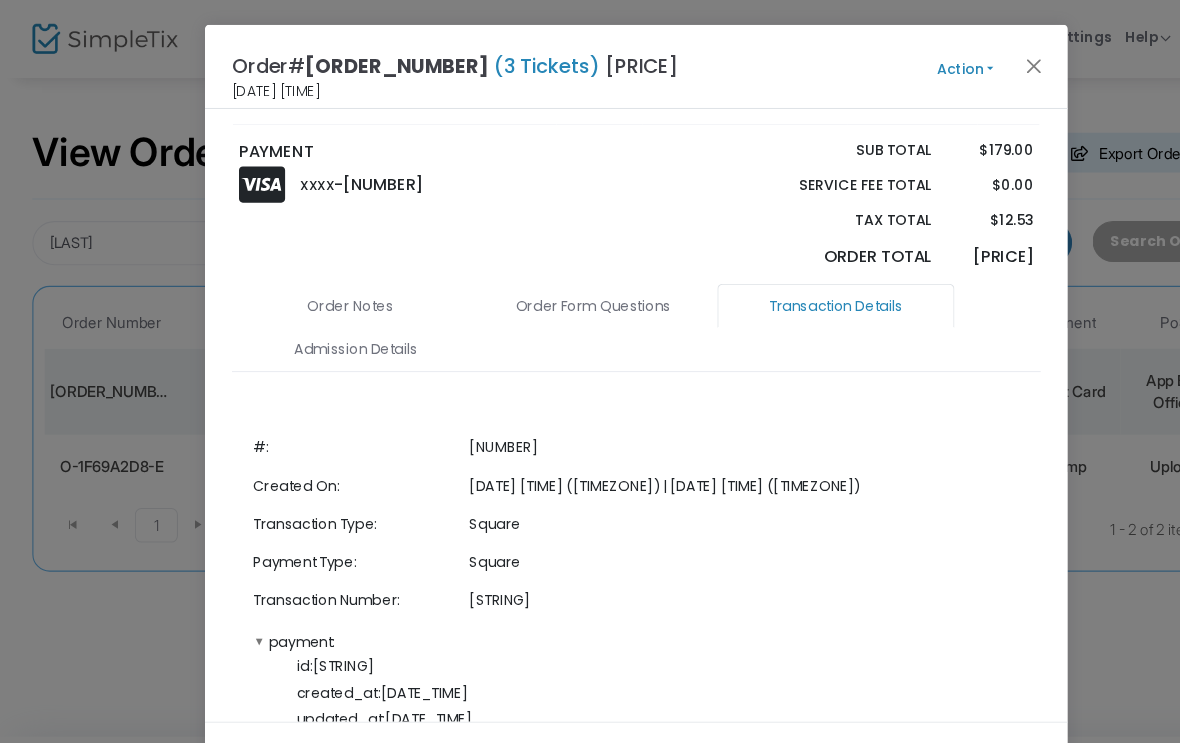 click on "Admission Details" at bounding box center (330, 324) 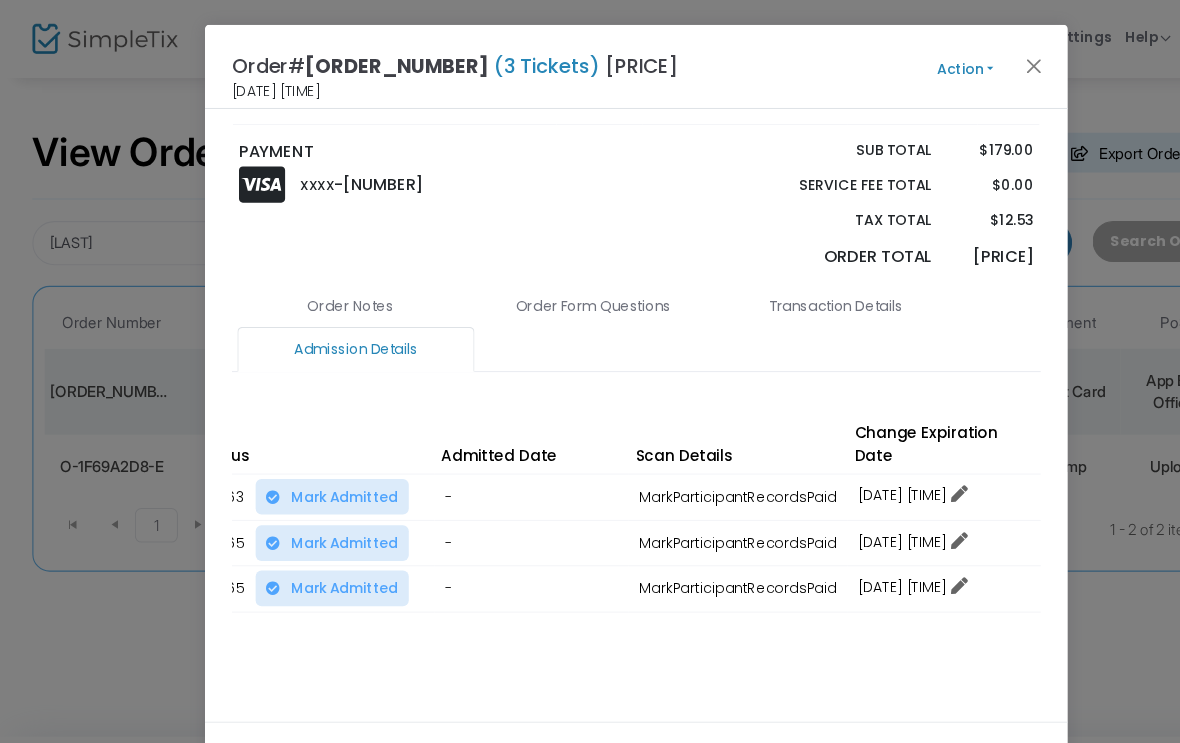 scroll, scrollTop: 0, scrollLeft: 405, axis: horizontal 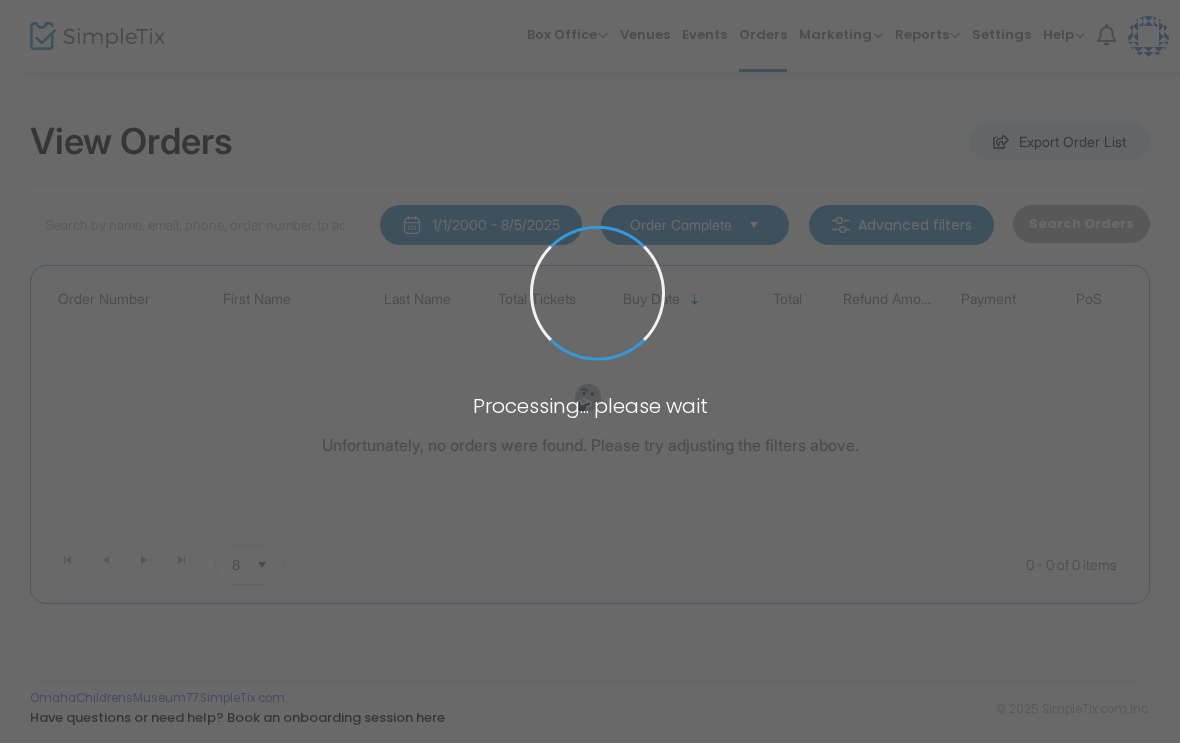 type on "Kaiser" 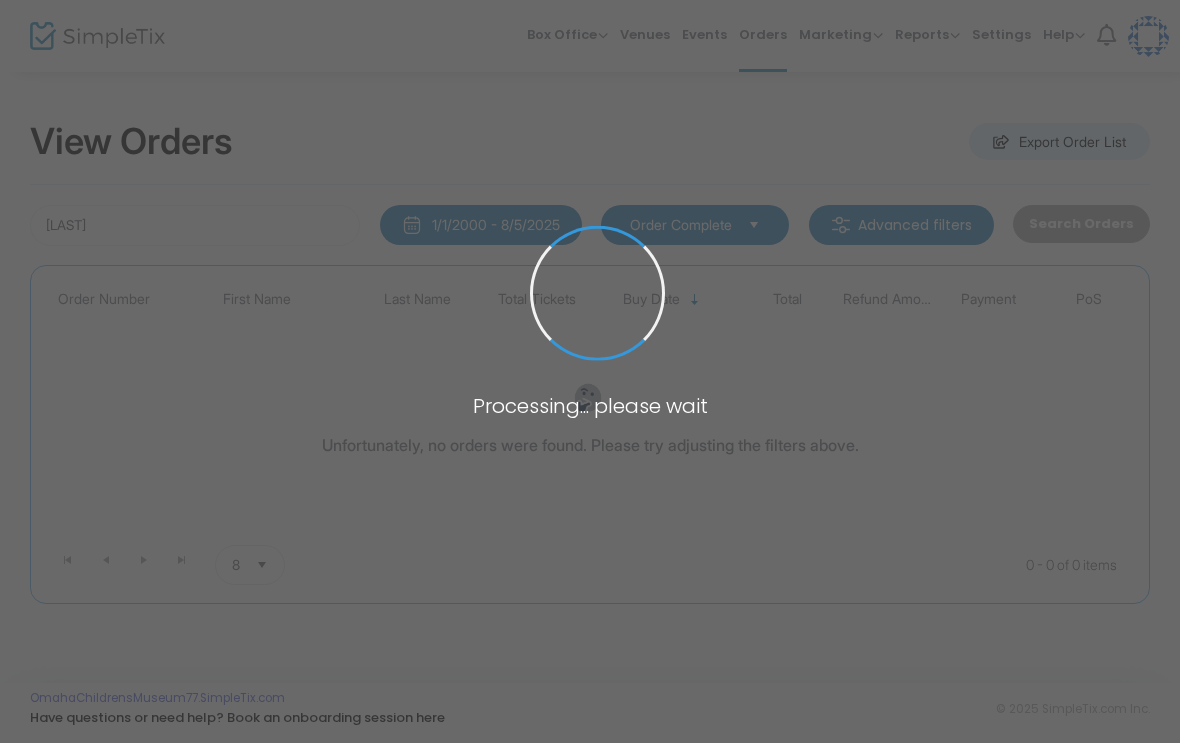 scroll, scrollTop: 0, scrollLeft: 0, axis: both 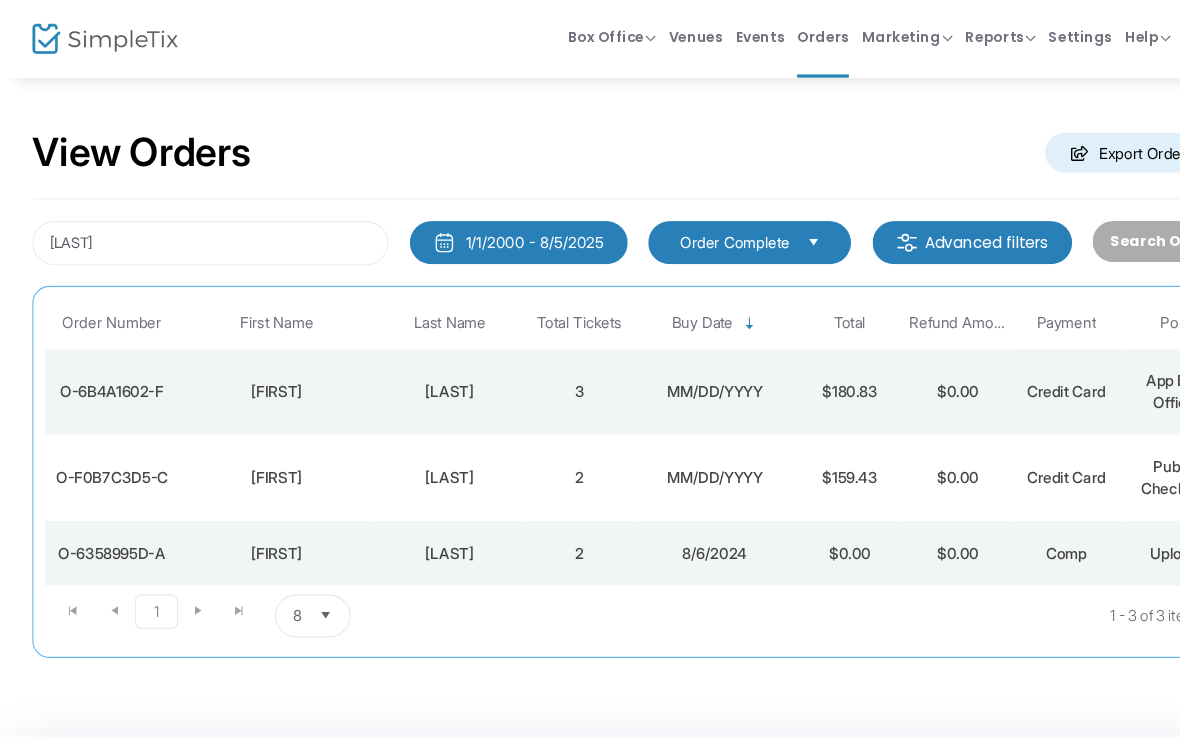 click on "3/21/2025" 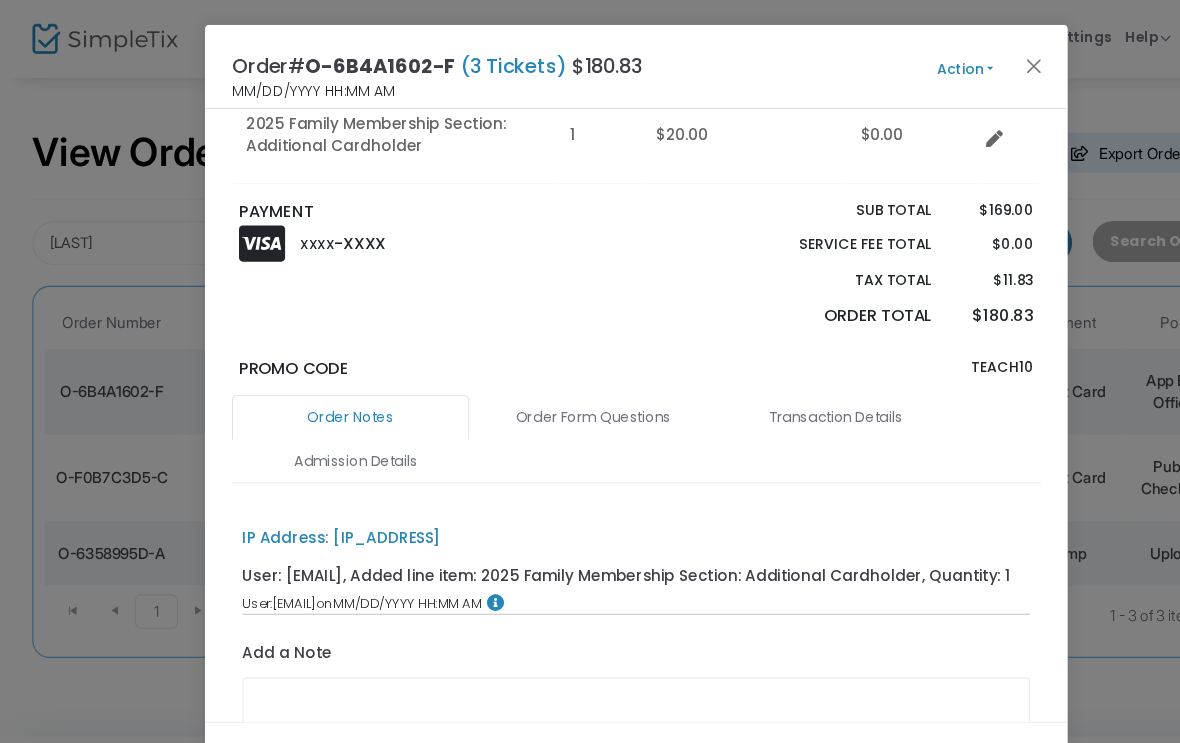scroll, scrollTop: 533, scrollLeft: 0, axis: vertical 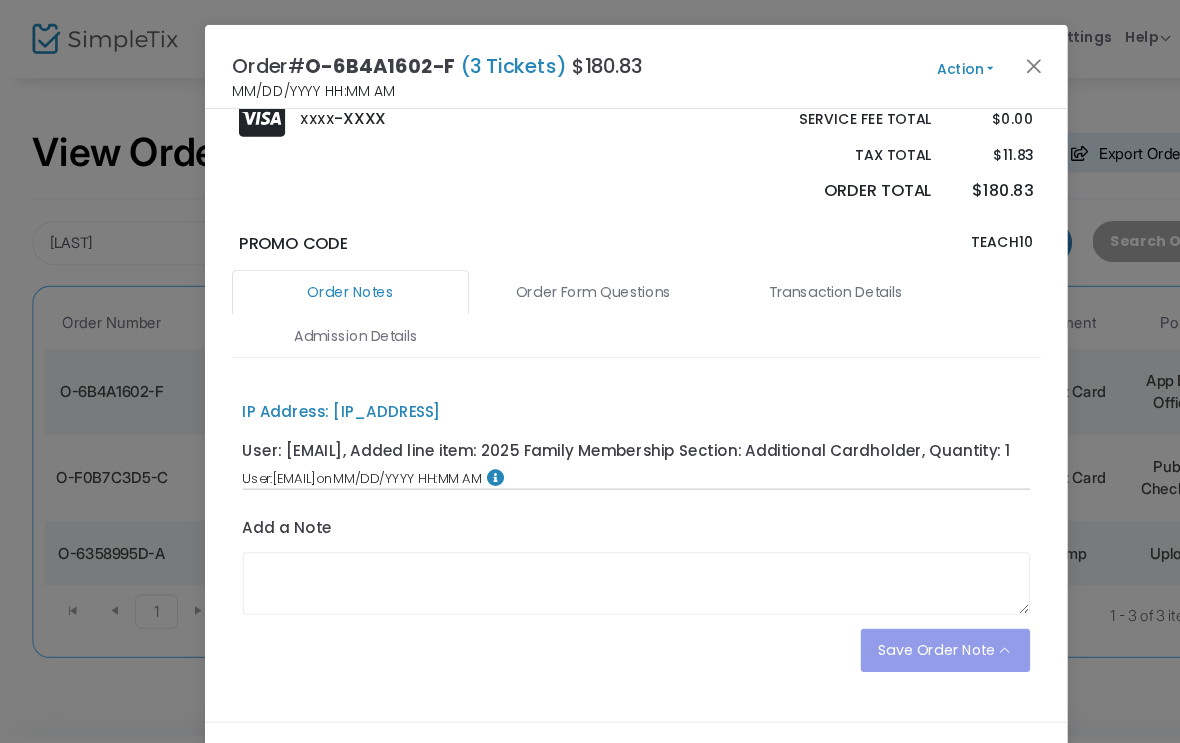 click on "Admission Details" at bounding box center [330, 312] 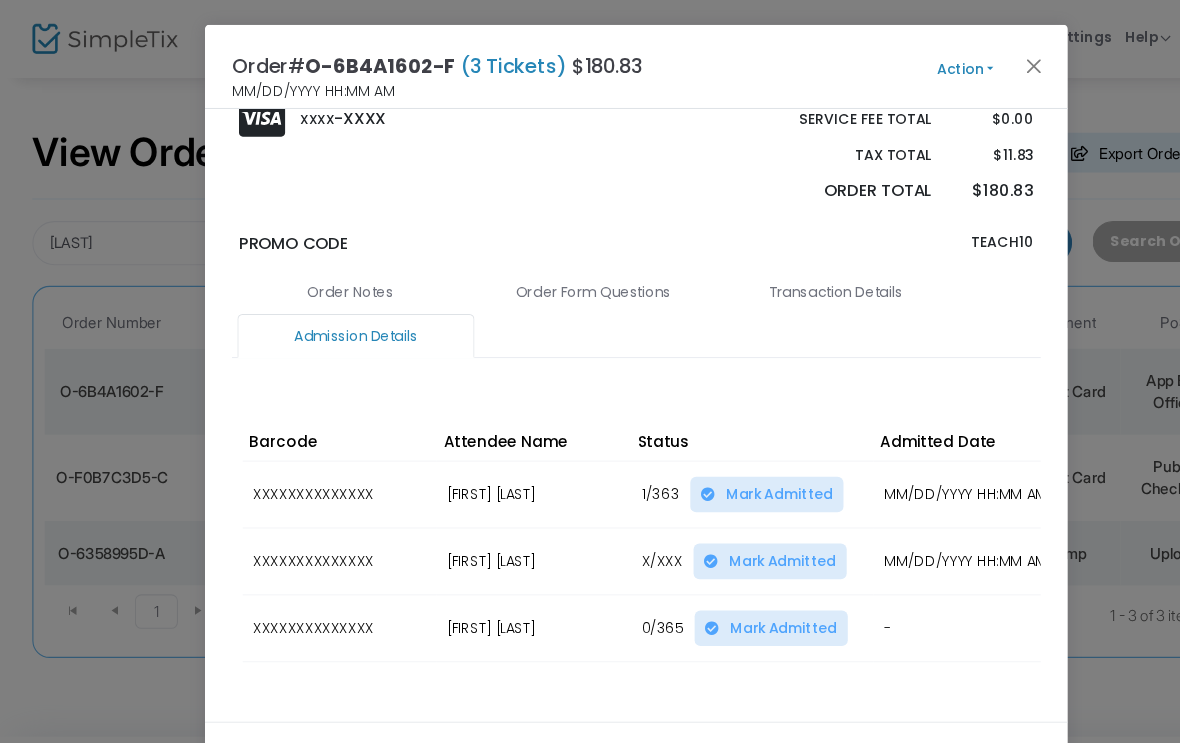scroll, scrollTop: 520, scrollLeft: 0, axis: vertical 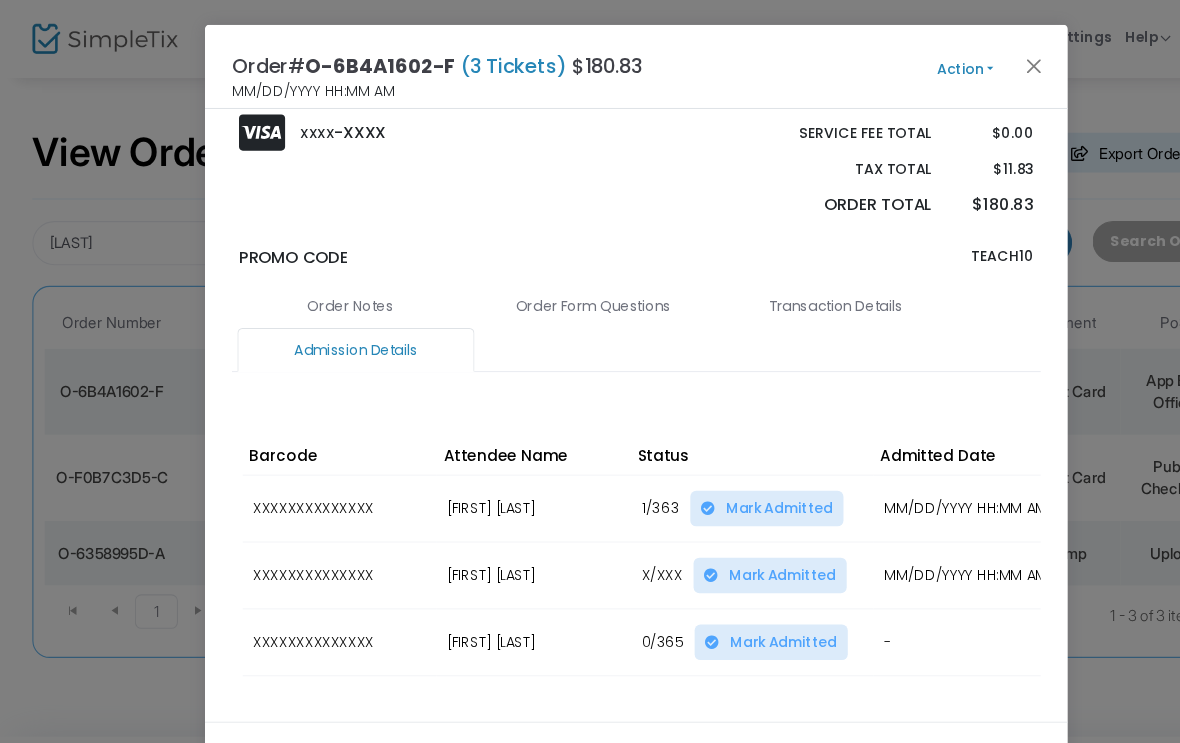 click on "Action" 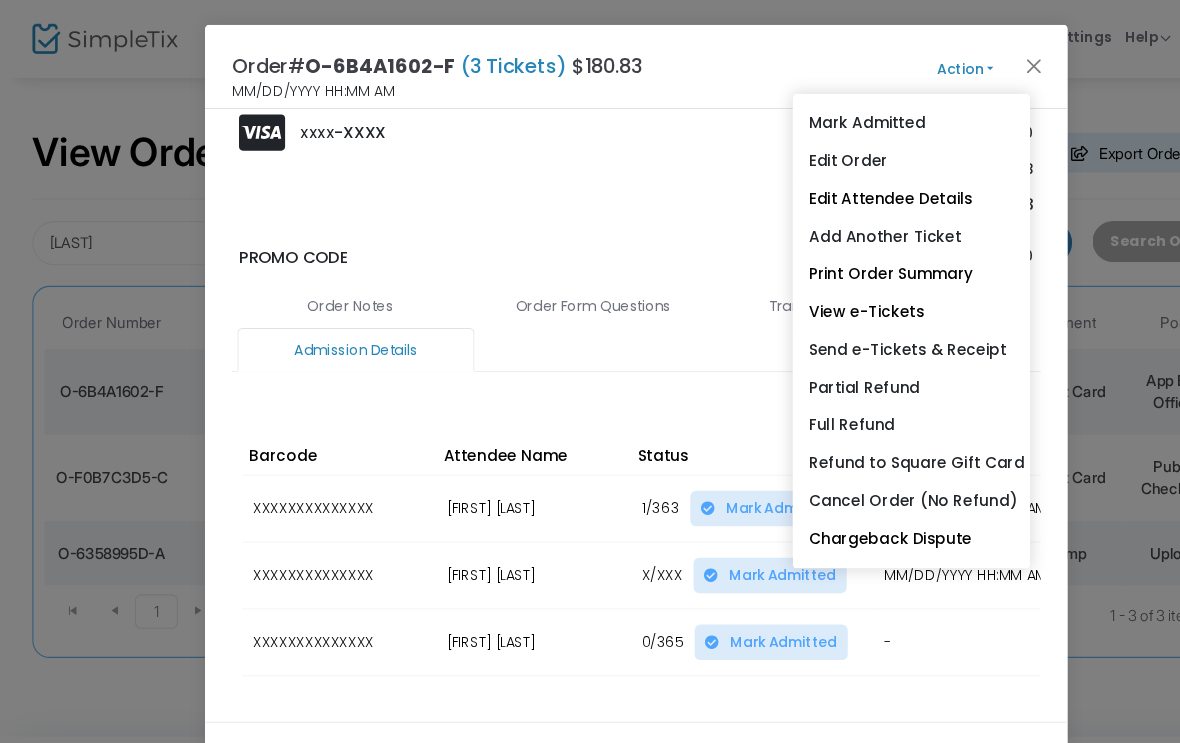 click on "Send e-Tickets & Receipt" 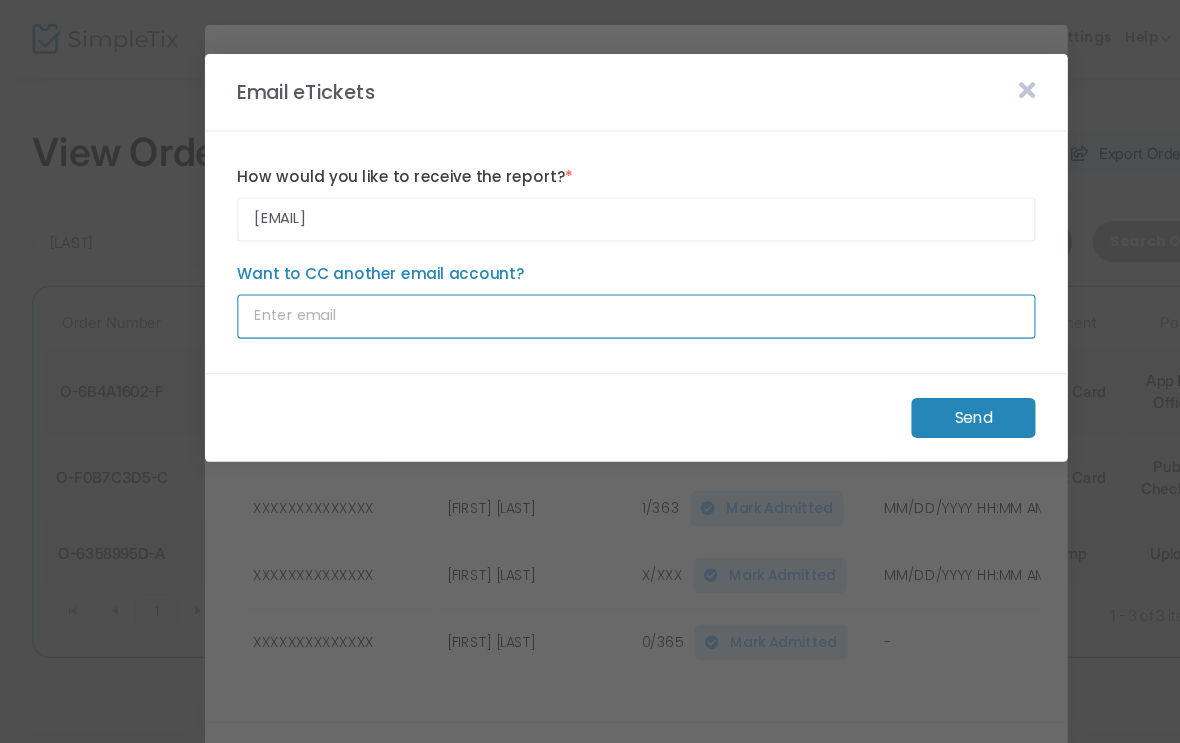 click on "Want to CC another email account?" at bounding box center (590, 293) 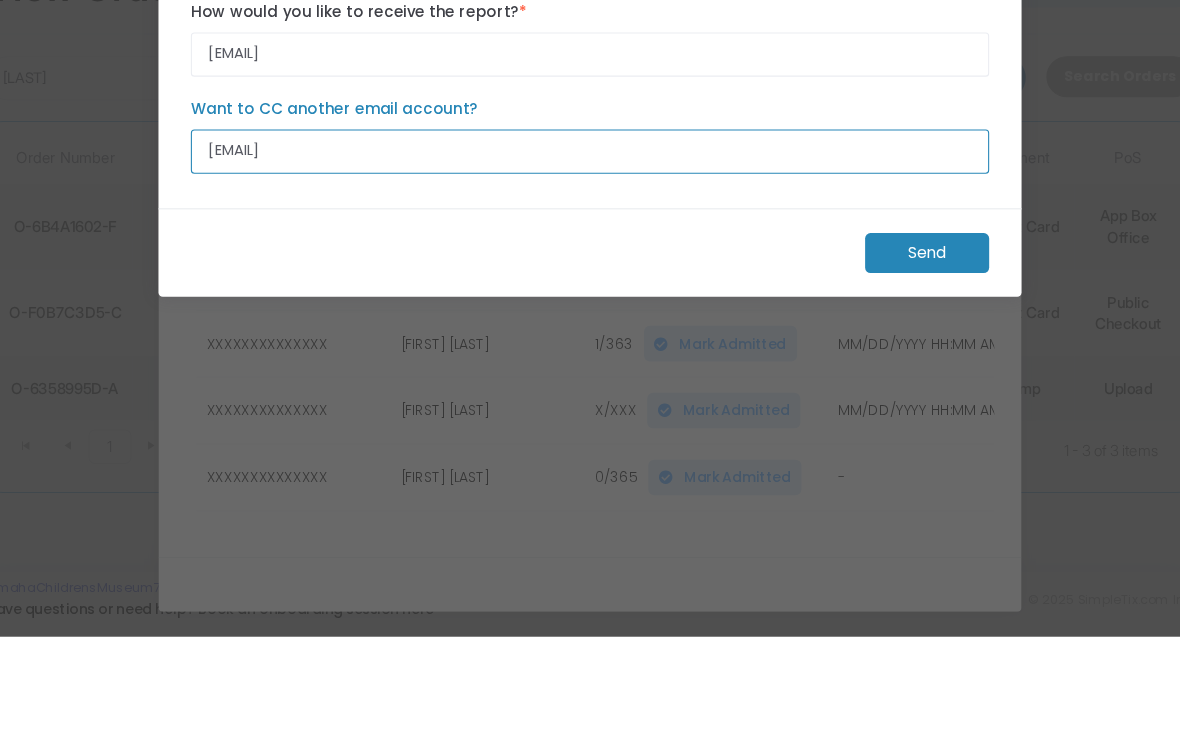 type on "Karen_mosier@msn.com" 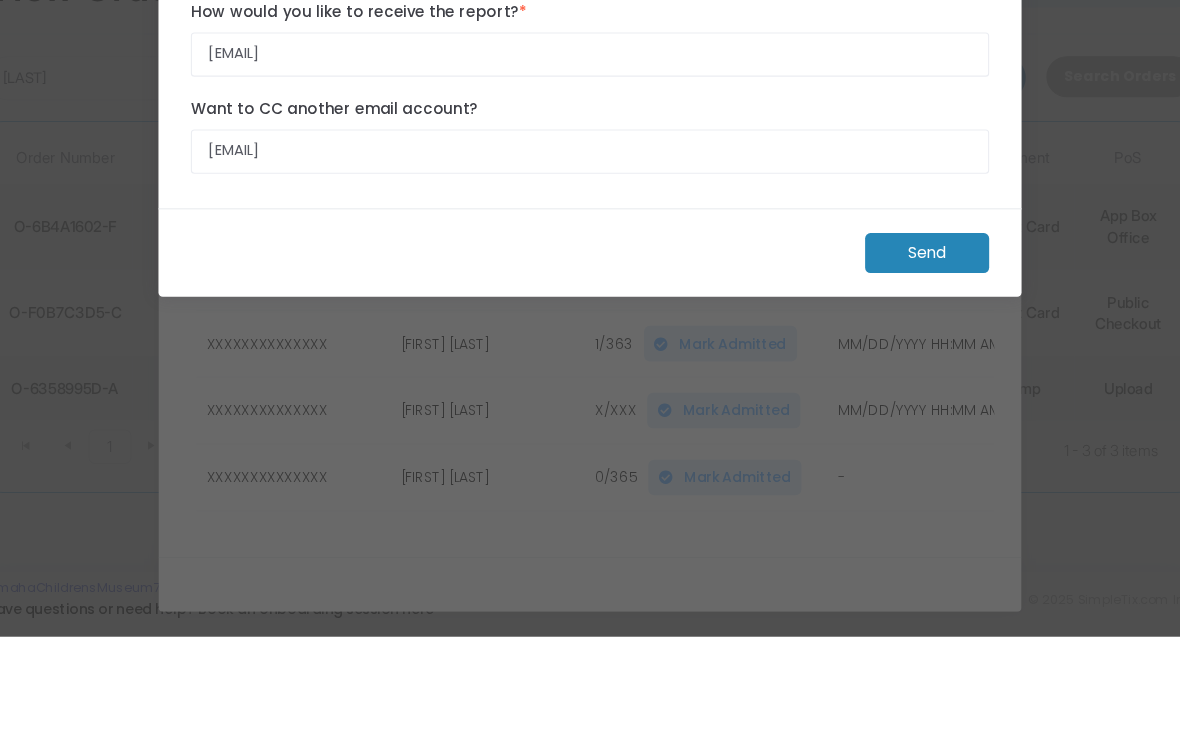 click on "Send" 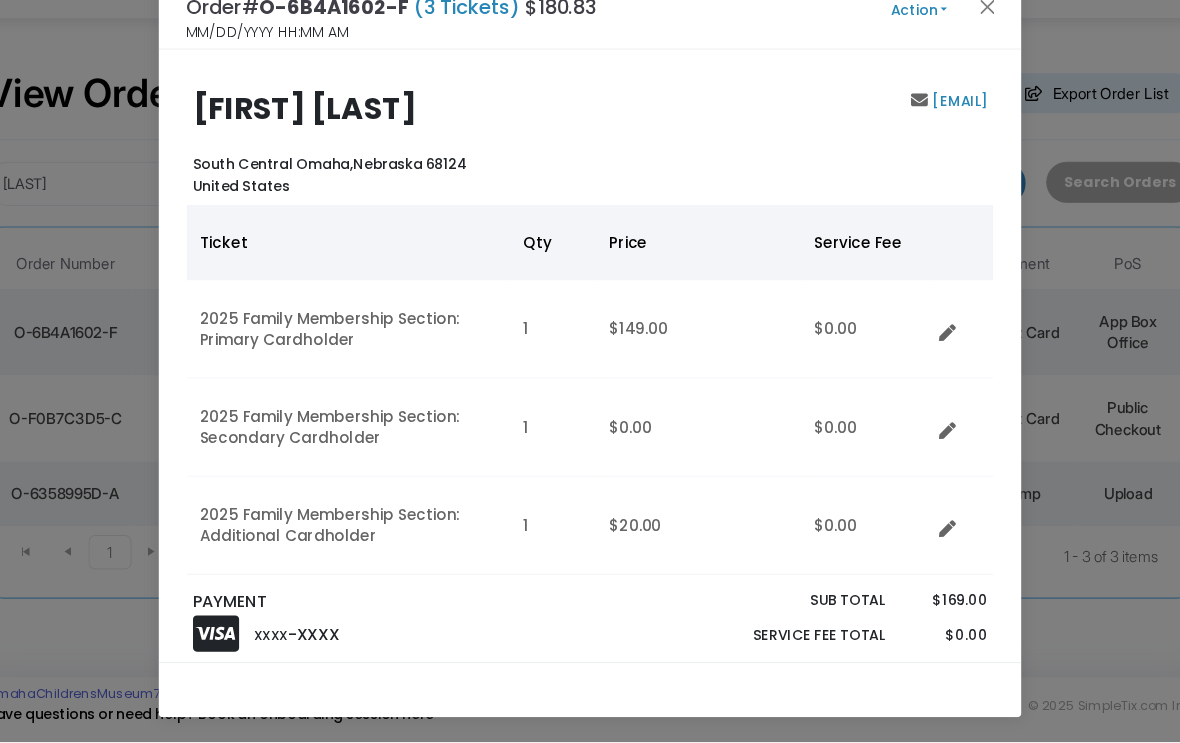 scroll, scrollTop: 0, scrollLeft: 0, axis: both 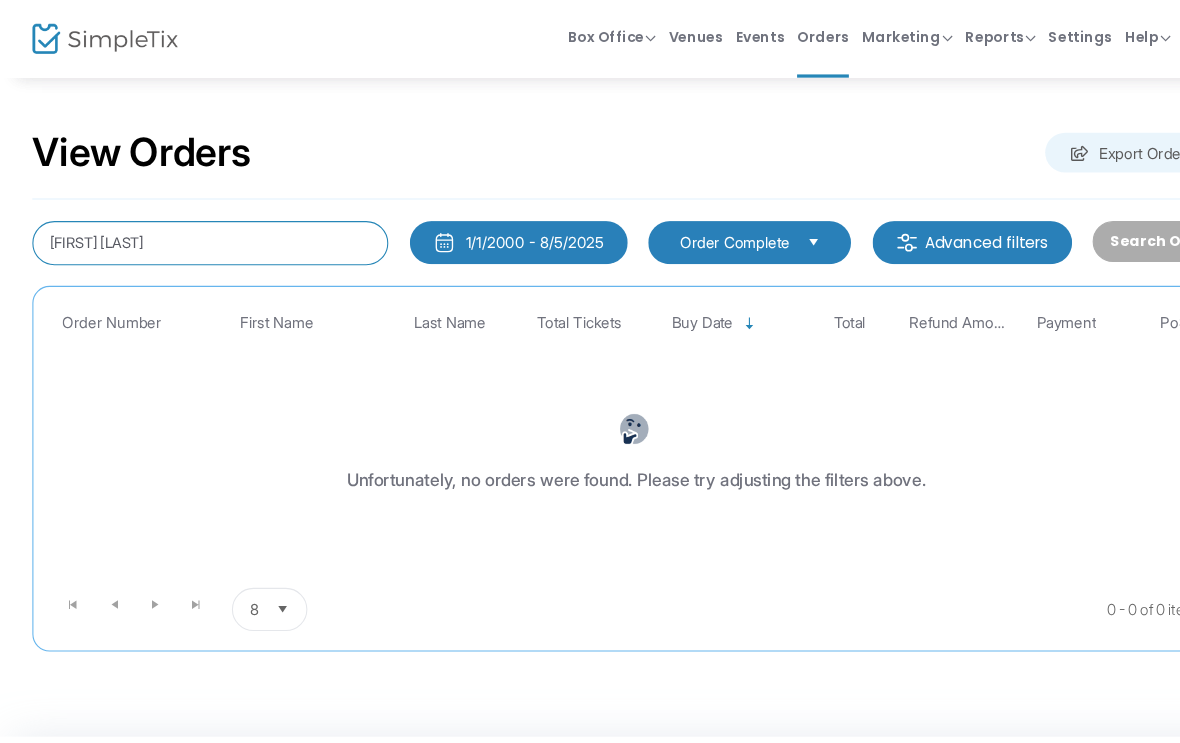click on "[FIRST] [LAST]" 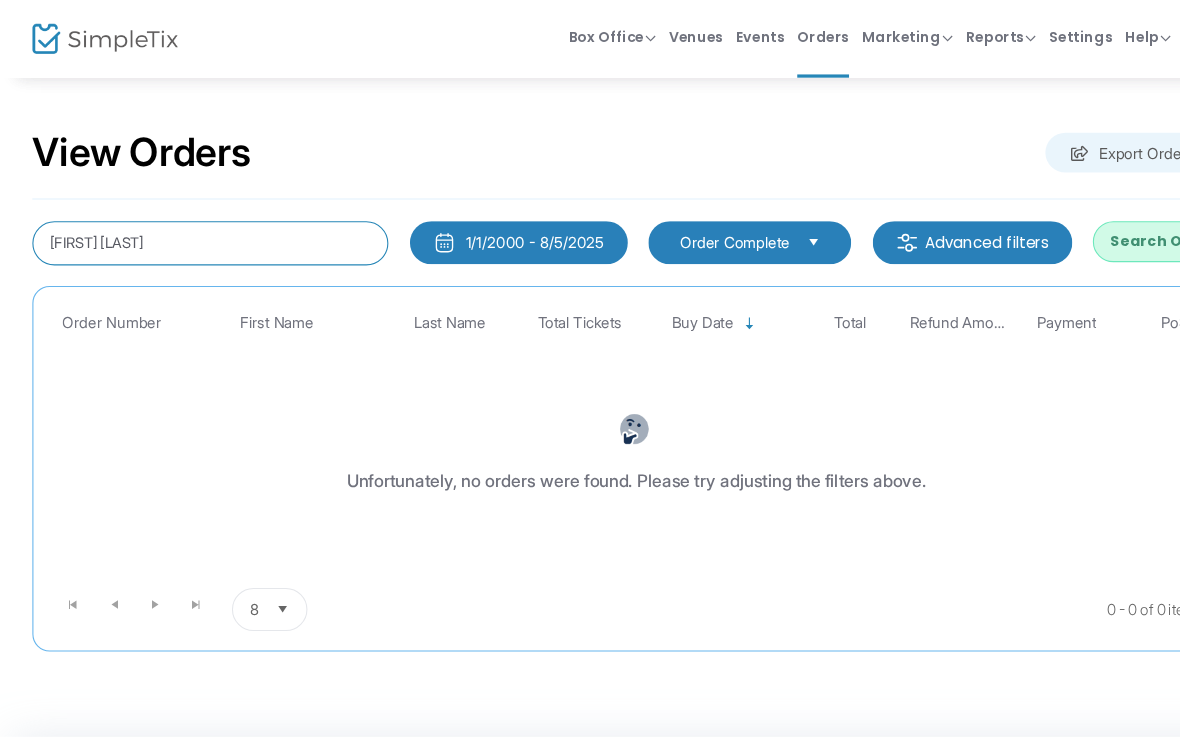 type on "[FIRST] [LAST]" 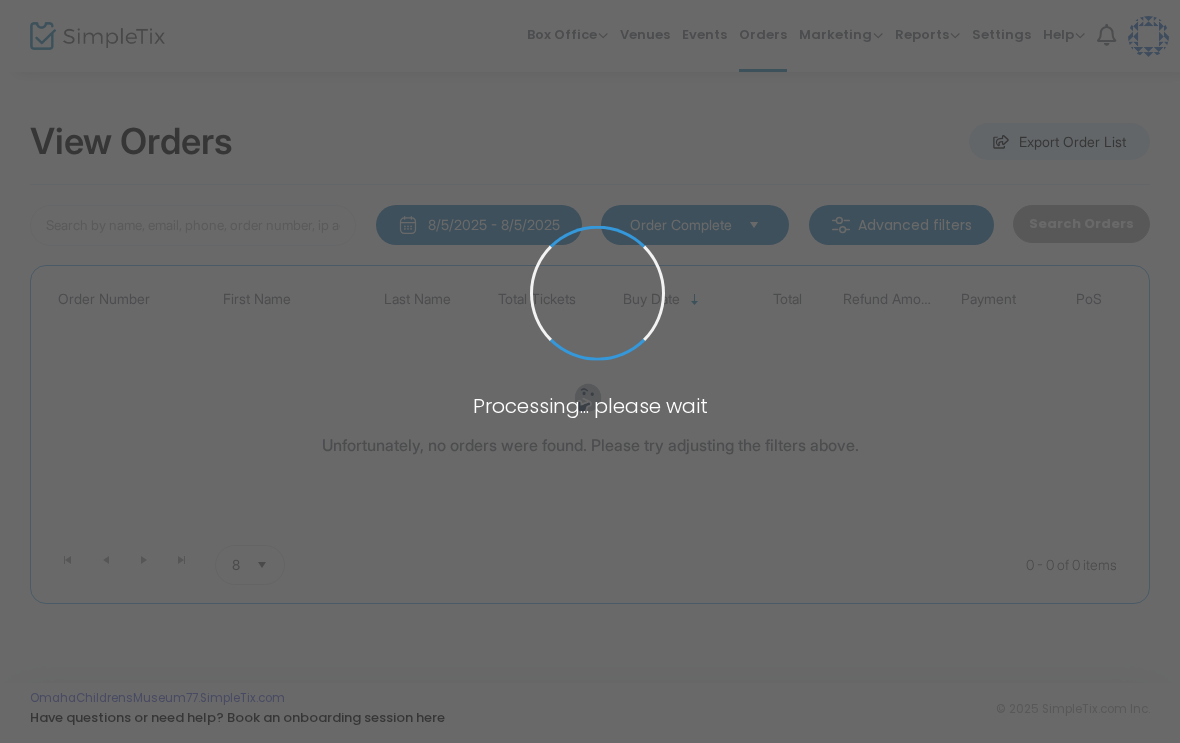 scroll, scrollTop: 0, scrollLeft: 0, axis: both 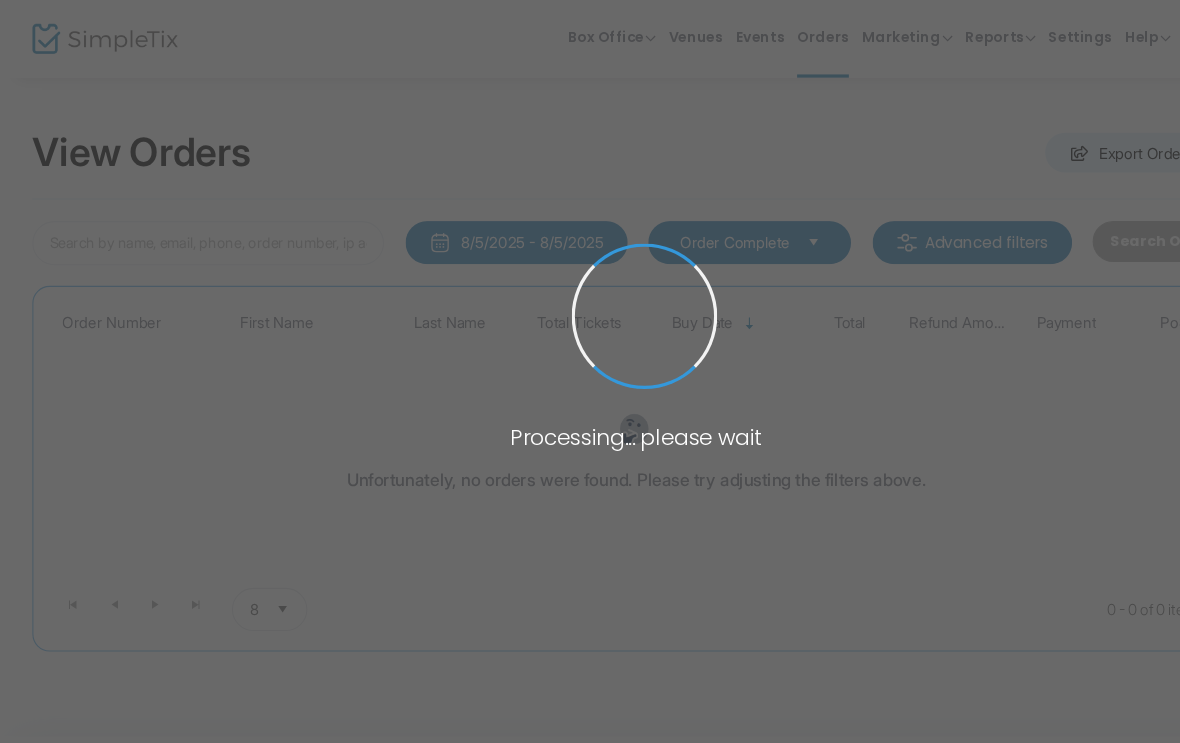 type on "Colleen [NAME]" 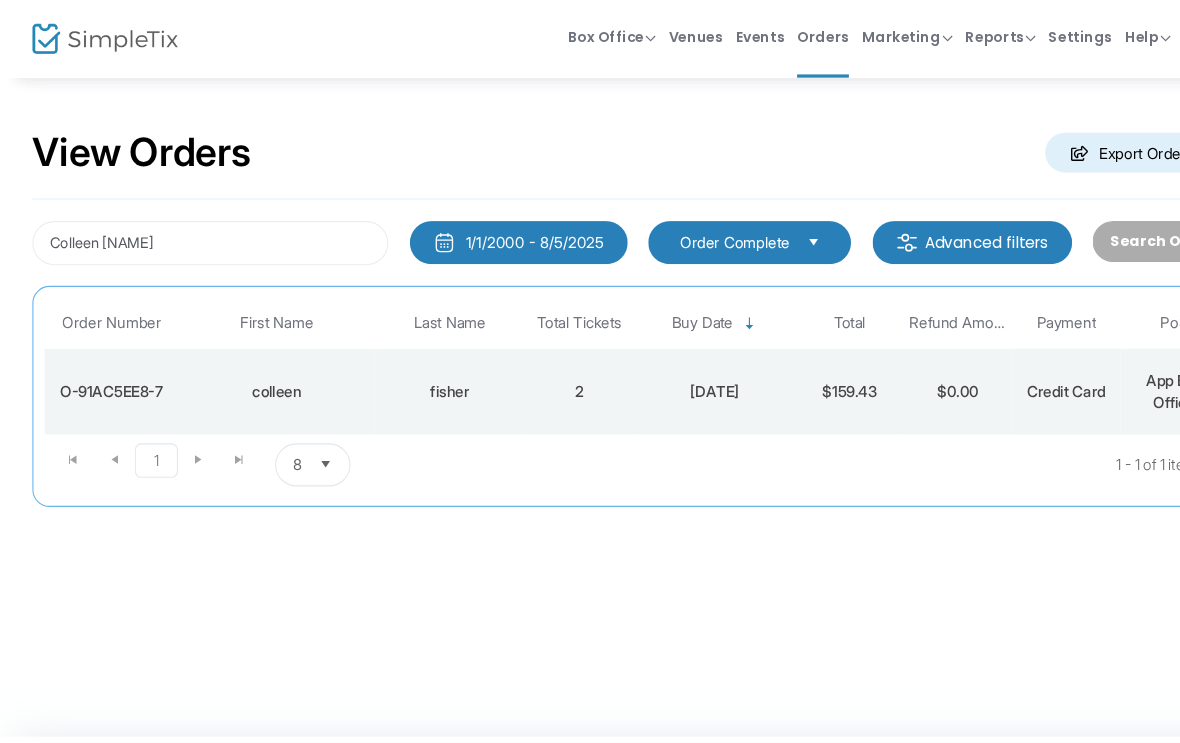 click on "$159.43" 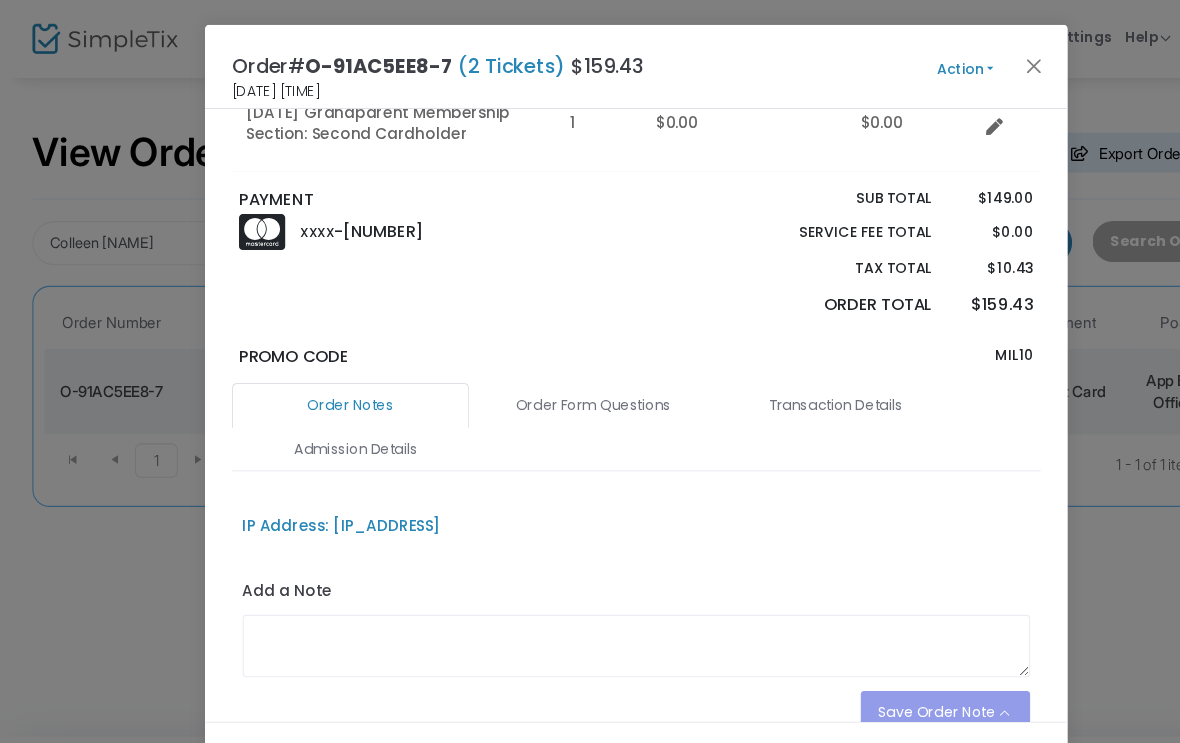 scroll, scrollTop: 360, scrollLeft: 0, axis: vertical 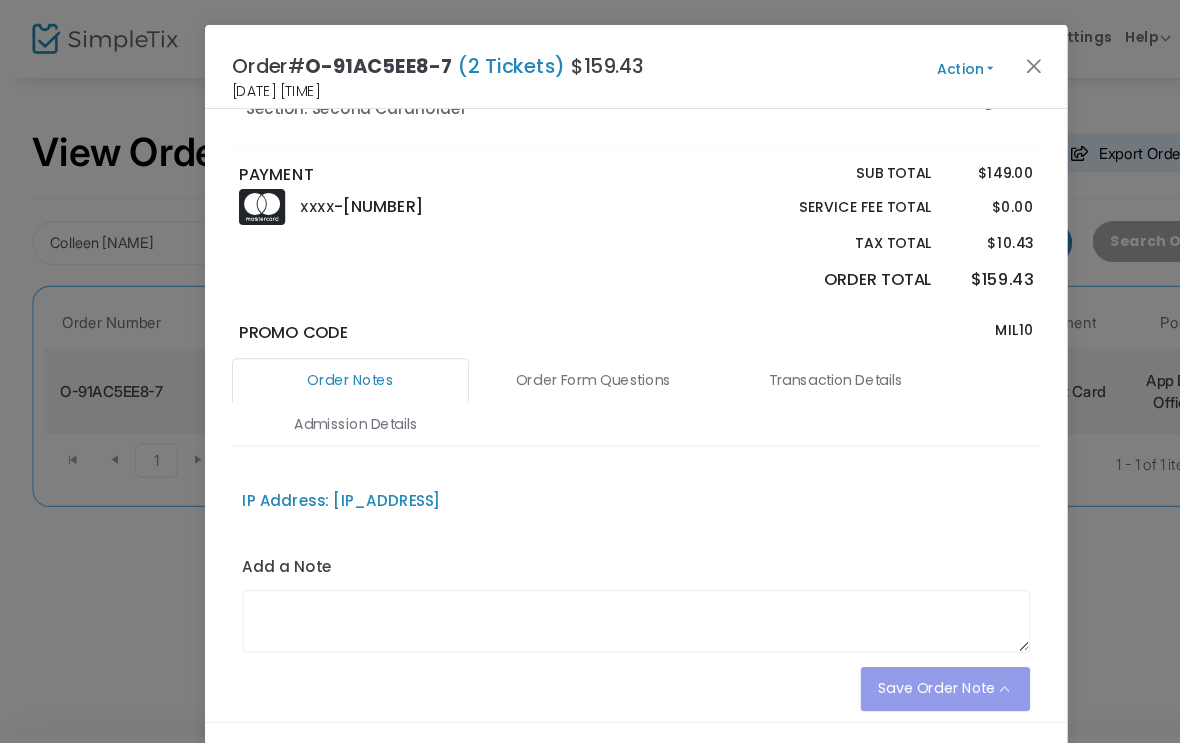 click on "Admission Details" at bounding box center (330, 394) 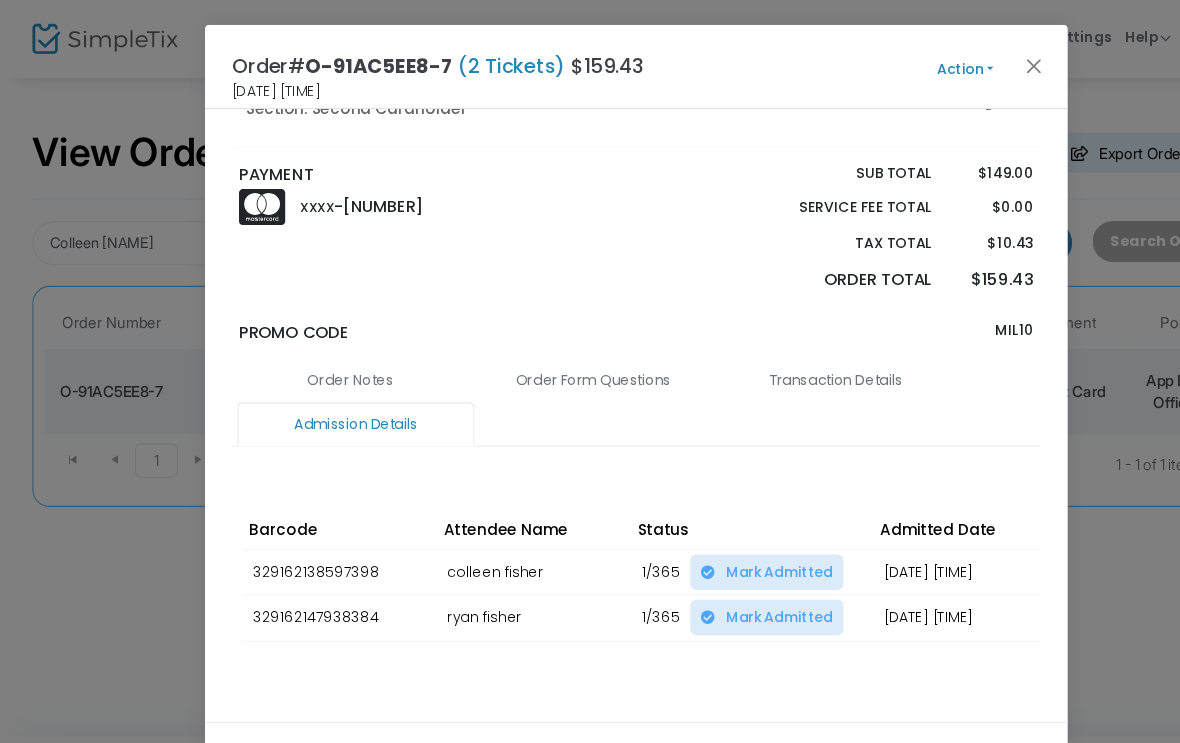 scroll, scrollTop: 0, scrollLeft: 0, axis: both 